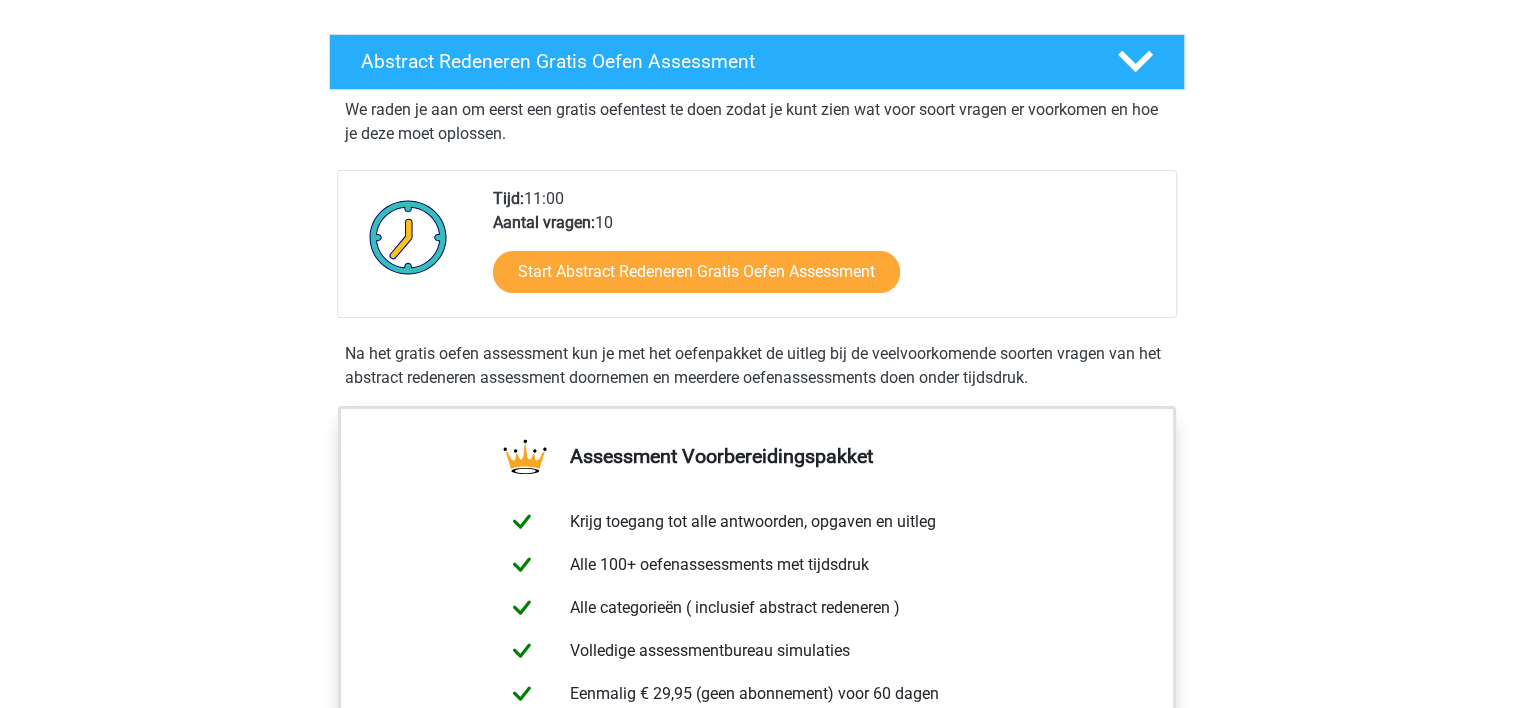 scroll, scrollTop: 280, scrollLeft: 0, axis: vertical 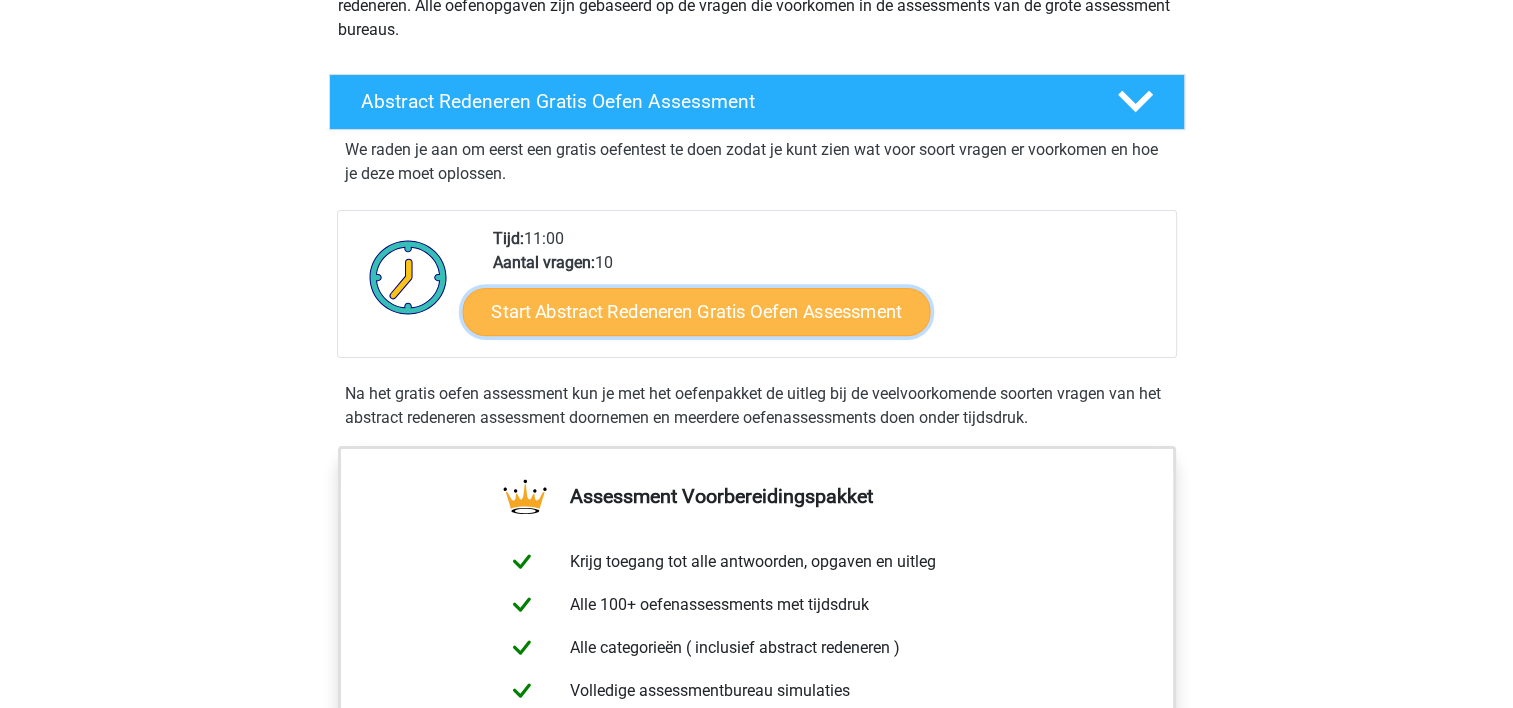 click on "Start Abstract Redeneren
Gratis Oefen Assessment" at bounding box center (696, 311) 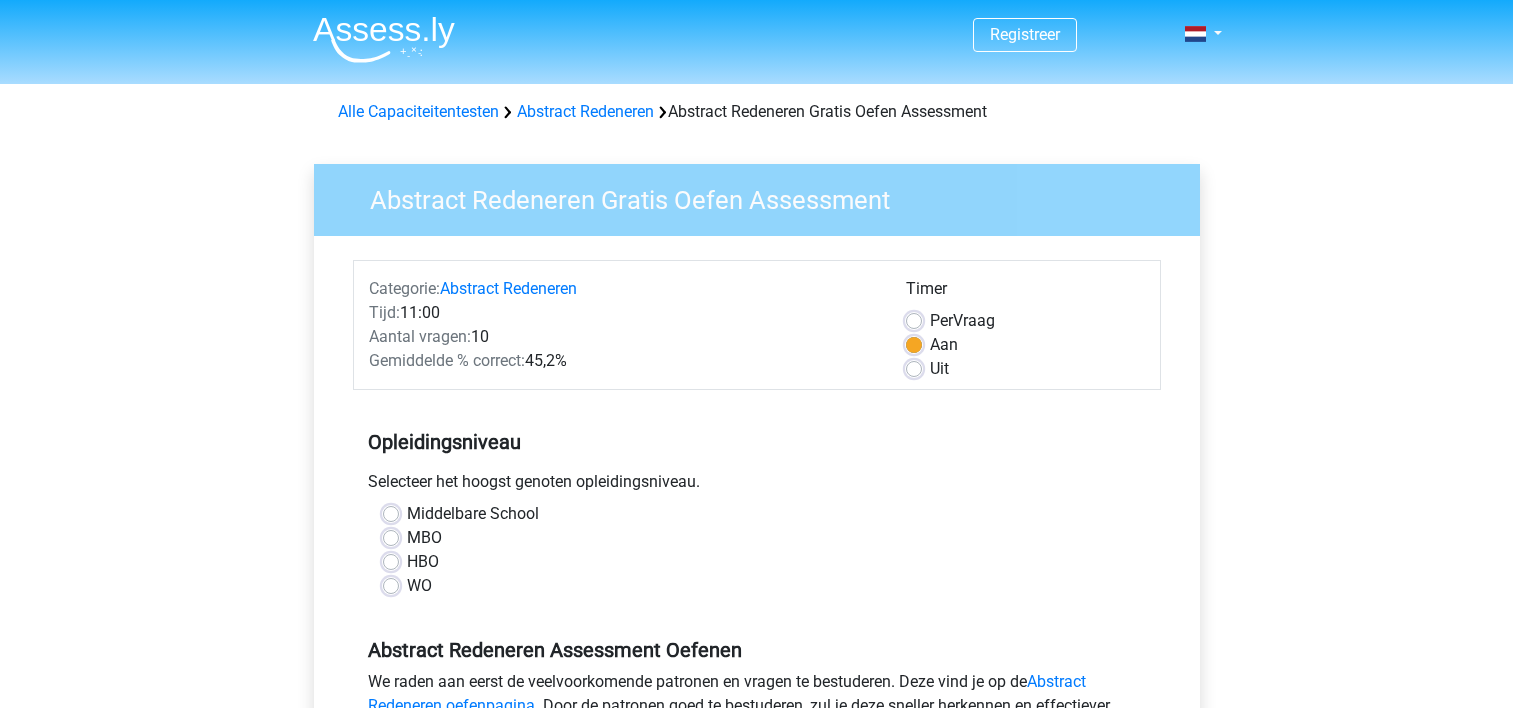 scroll, scrollTop: 0, scrollLeft: 0, axis: both 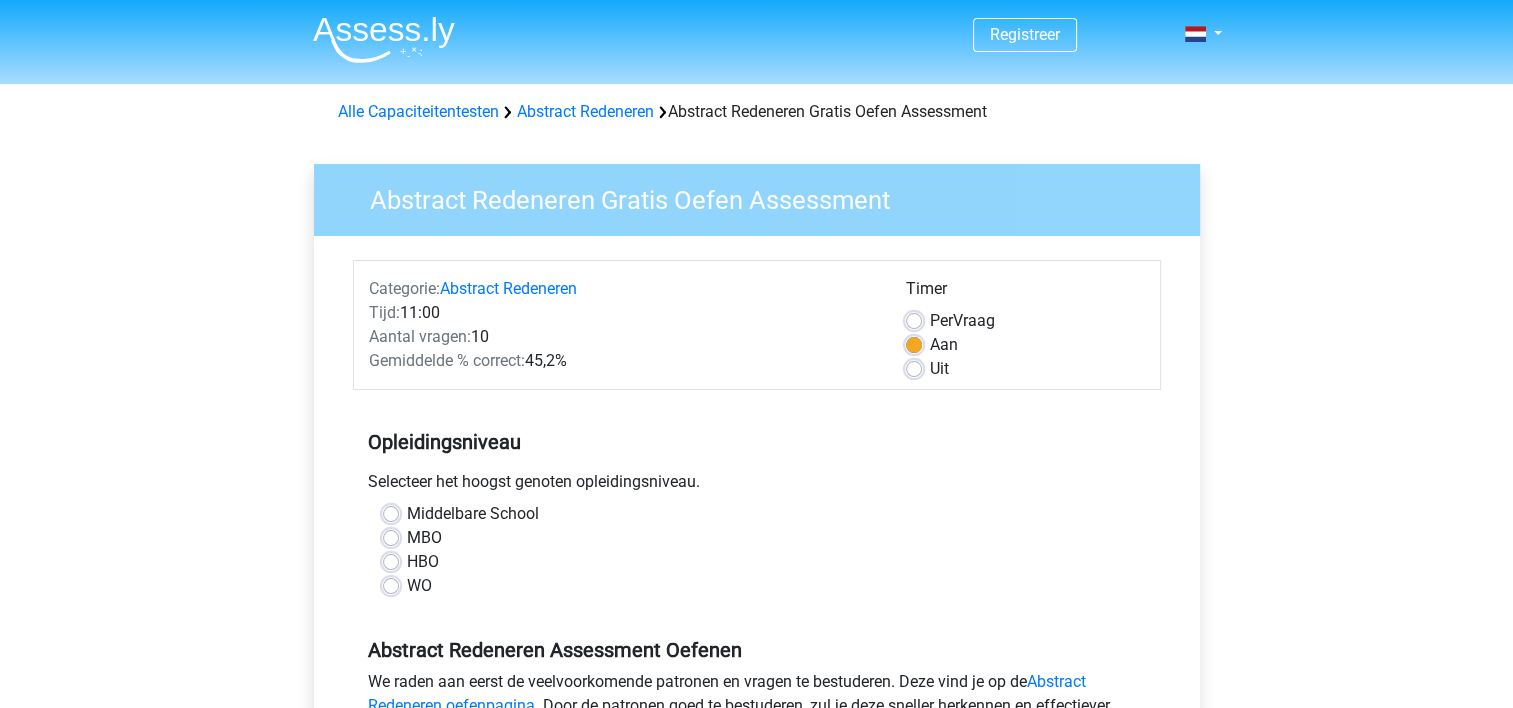 click on "HBO" at bounding box center (423, 562) 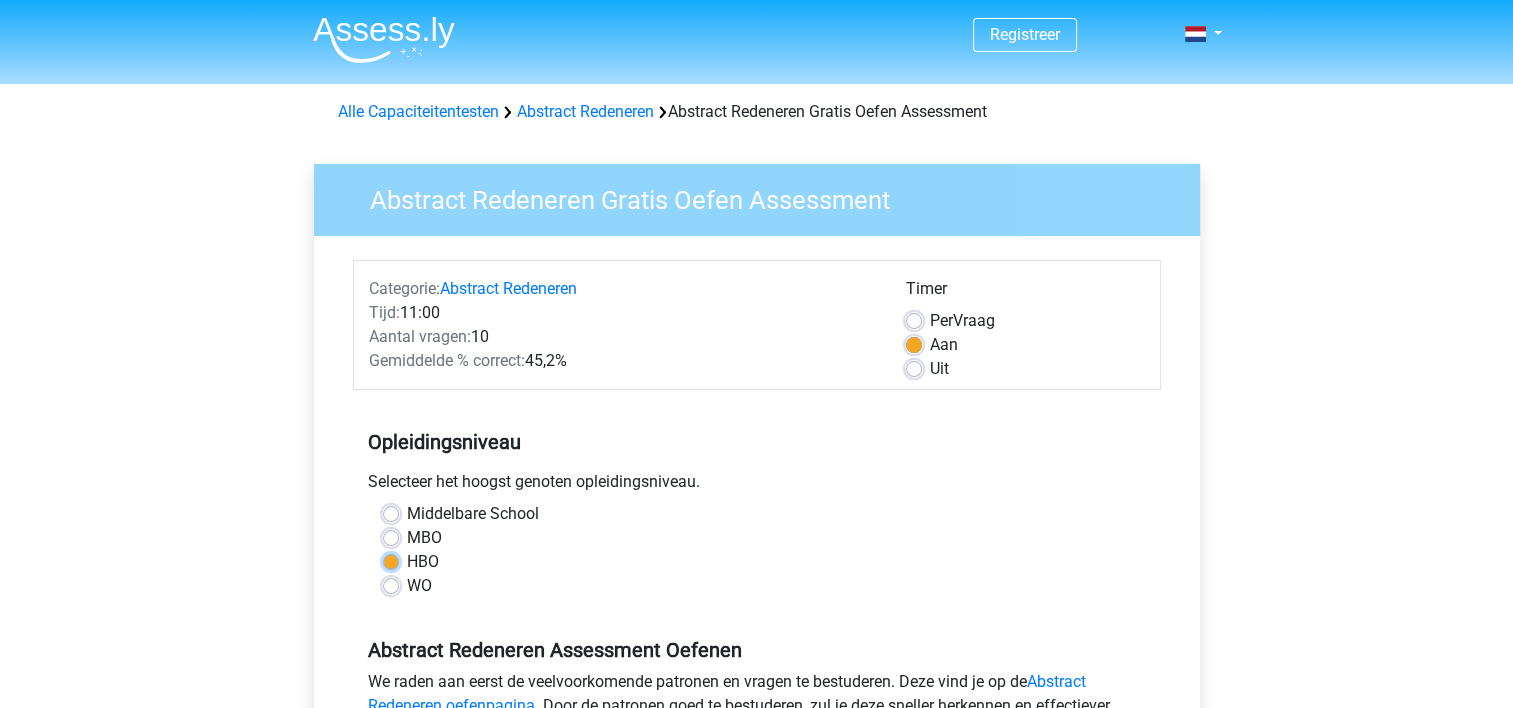 radio on "true" 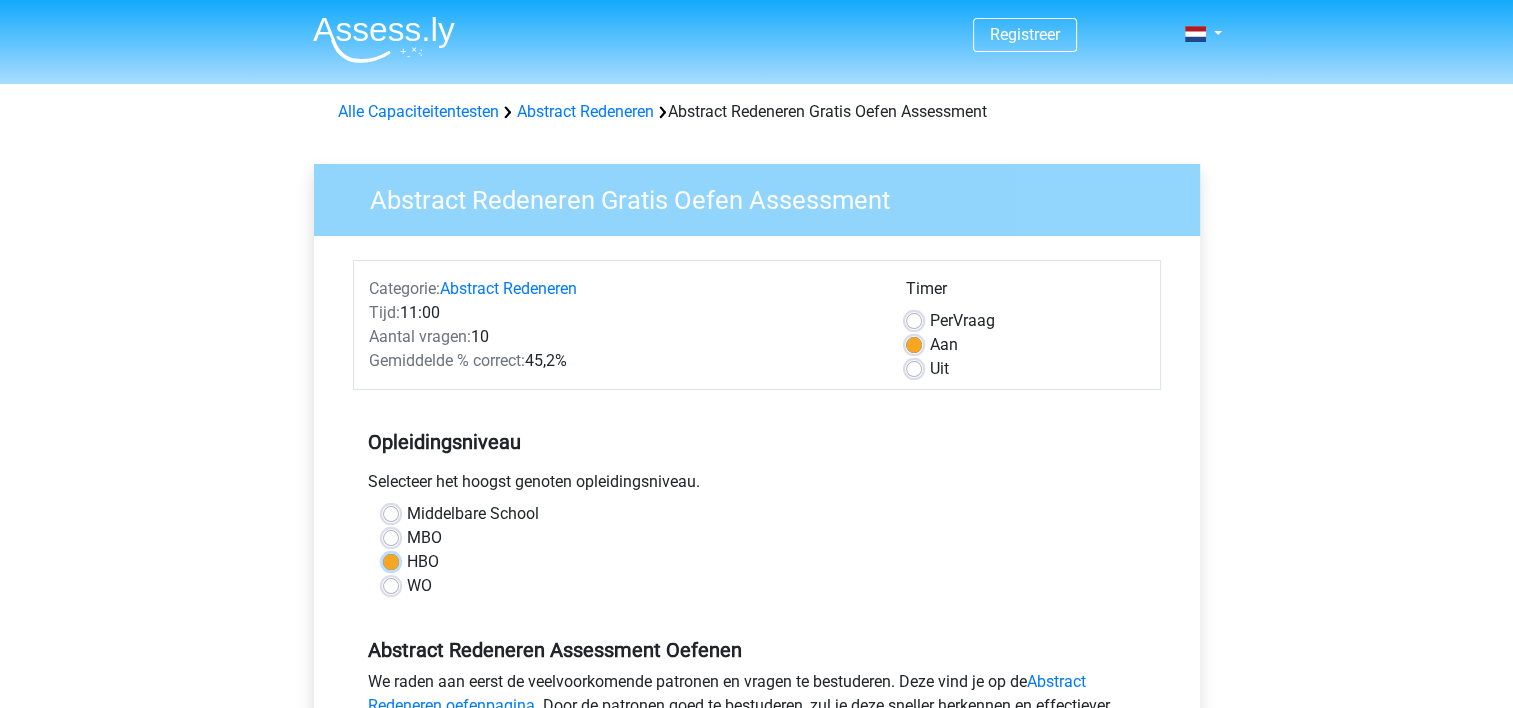 scroll, scrollTop: 619, scrollLeft: 0, axis: vertical 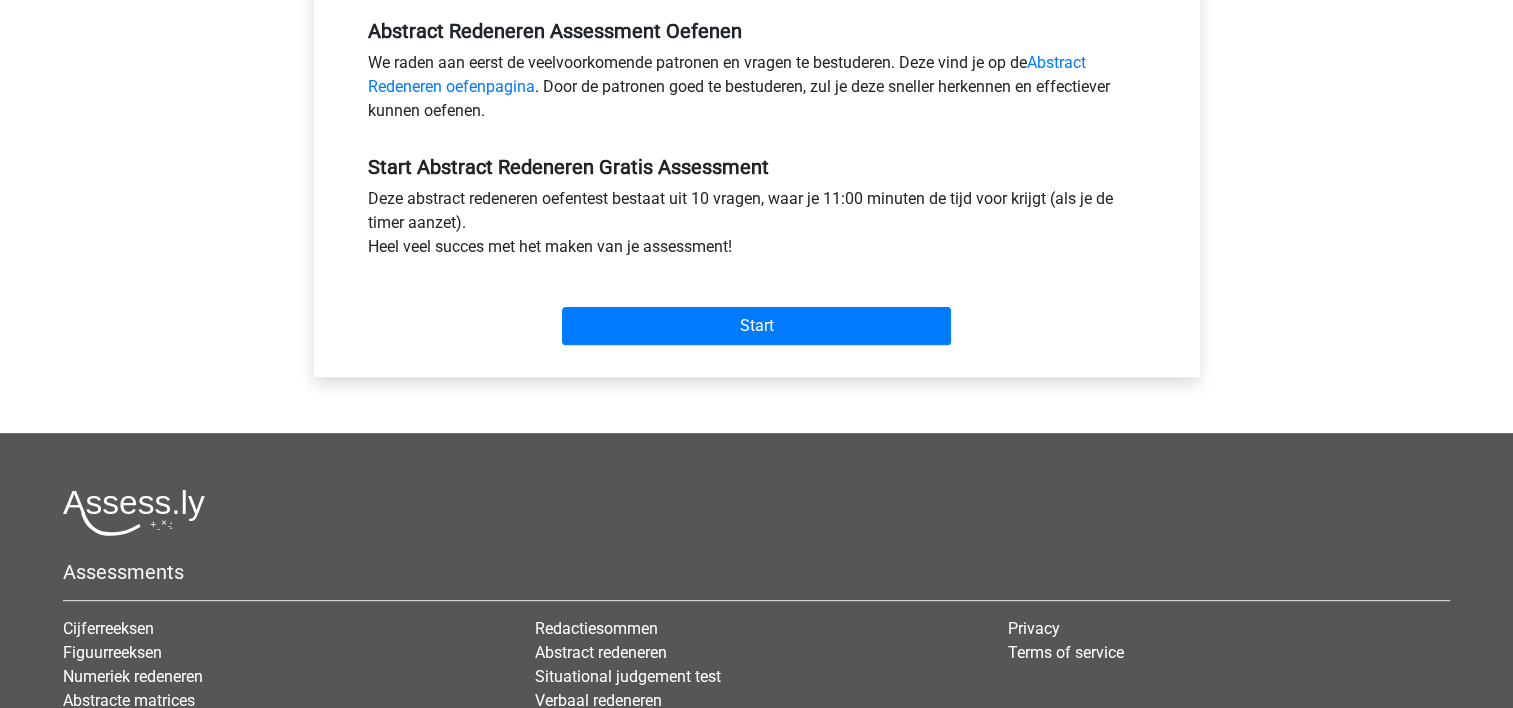 click on "We raden aan eerst de veelvoorkomende patronen en vragen te bestuderen. Deze vind je op de
Abstract Redeneren
oefenpagina .
Door de patronen goed te bestuderen, zul je deze sneller herkennen en effectiever kunnen oefenen." at bounding box center (757, 91) 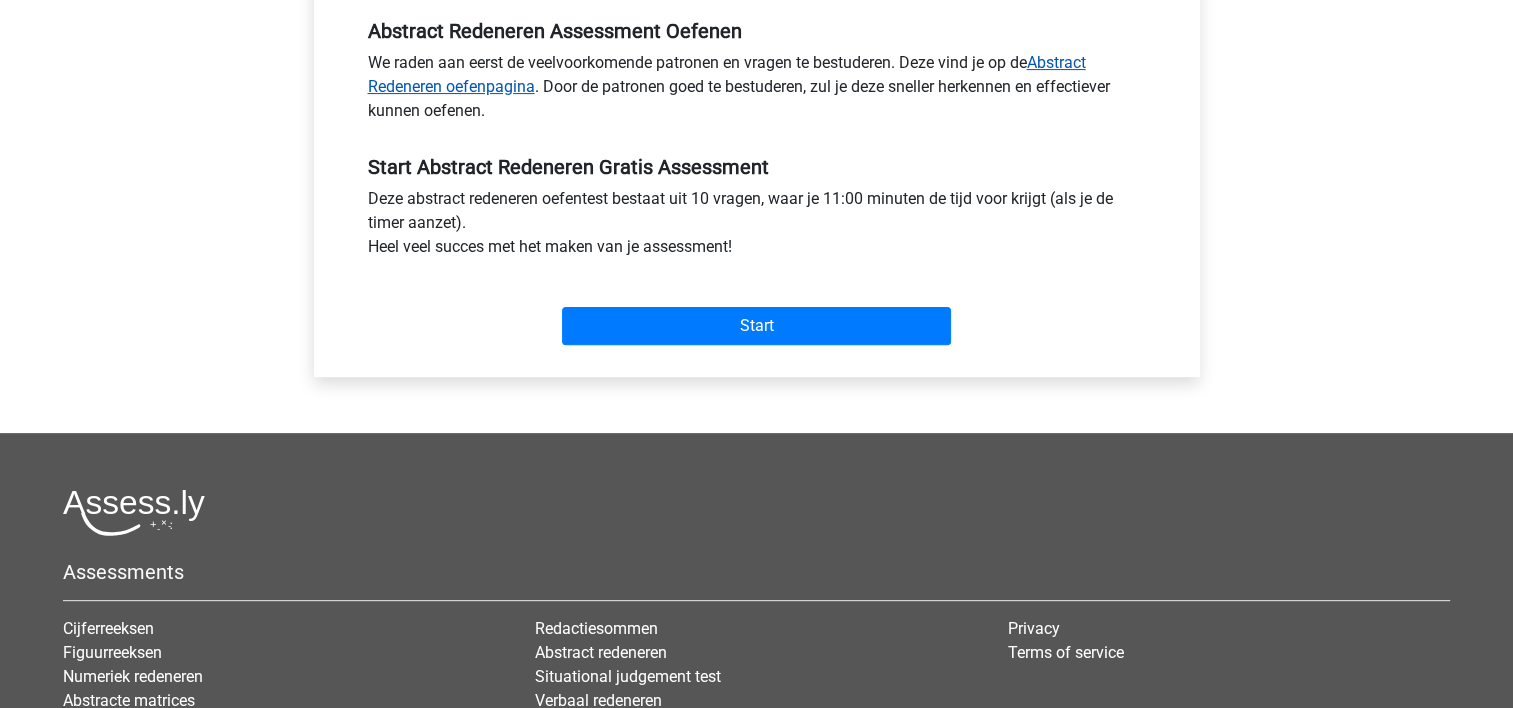 click on "Abstract Redeneren
oefenpagina" at bounding box center [727, 74] 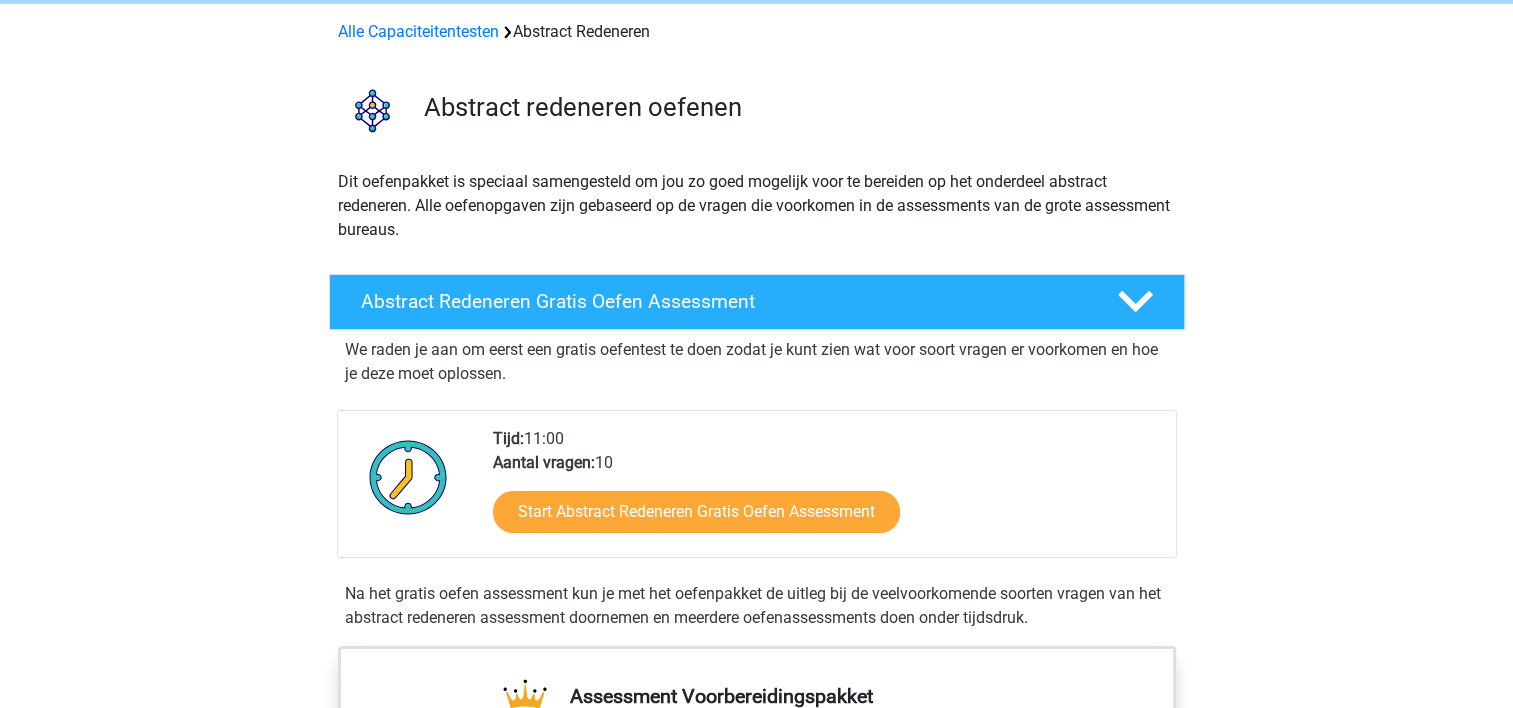 scroll, scrollTop: 120, scrollLeft: 0, axis: vertical 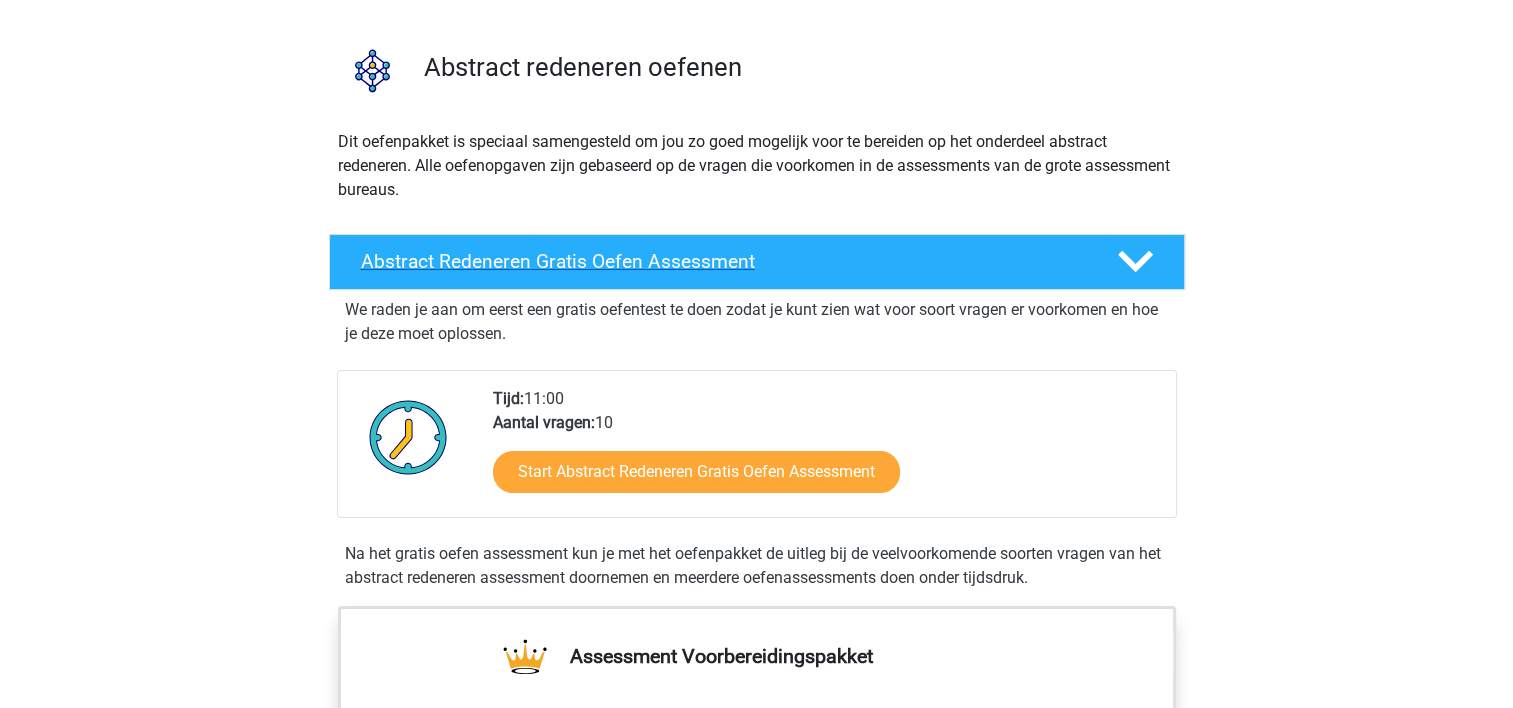 click on "Abstract Redeneren
Gratis Oefen Assessment" at bounding box center (757, 262) 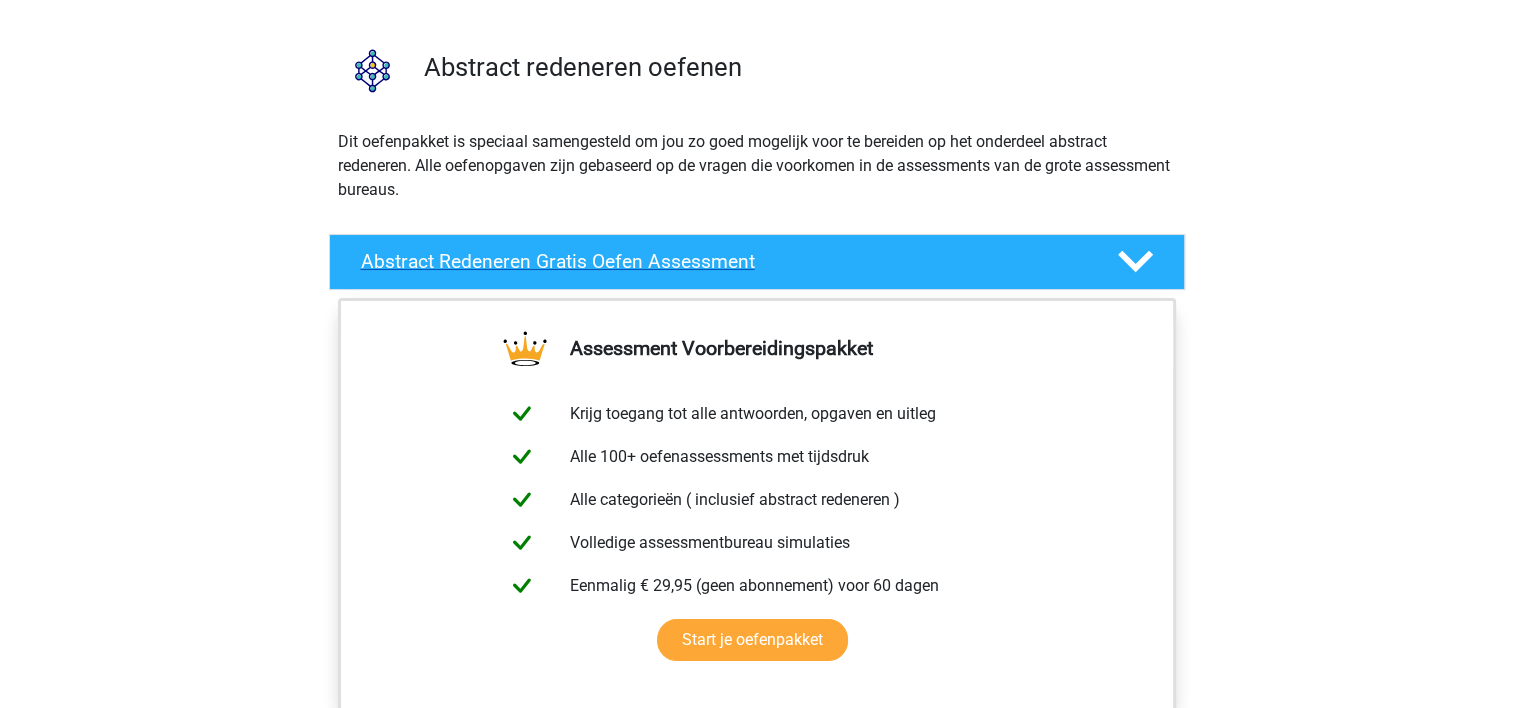 click on "Abstract Redeneren
Gratis Oefen Assessment" at bounding box center [757, 262] 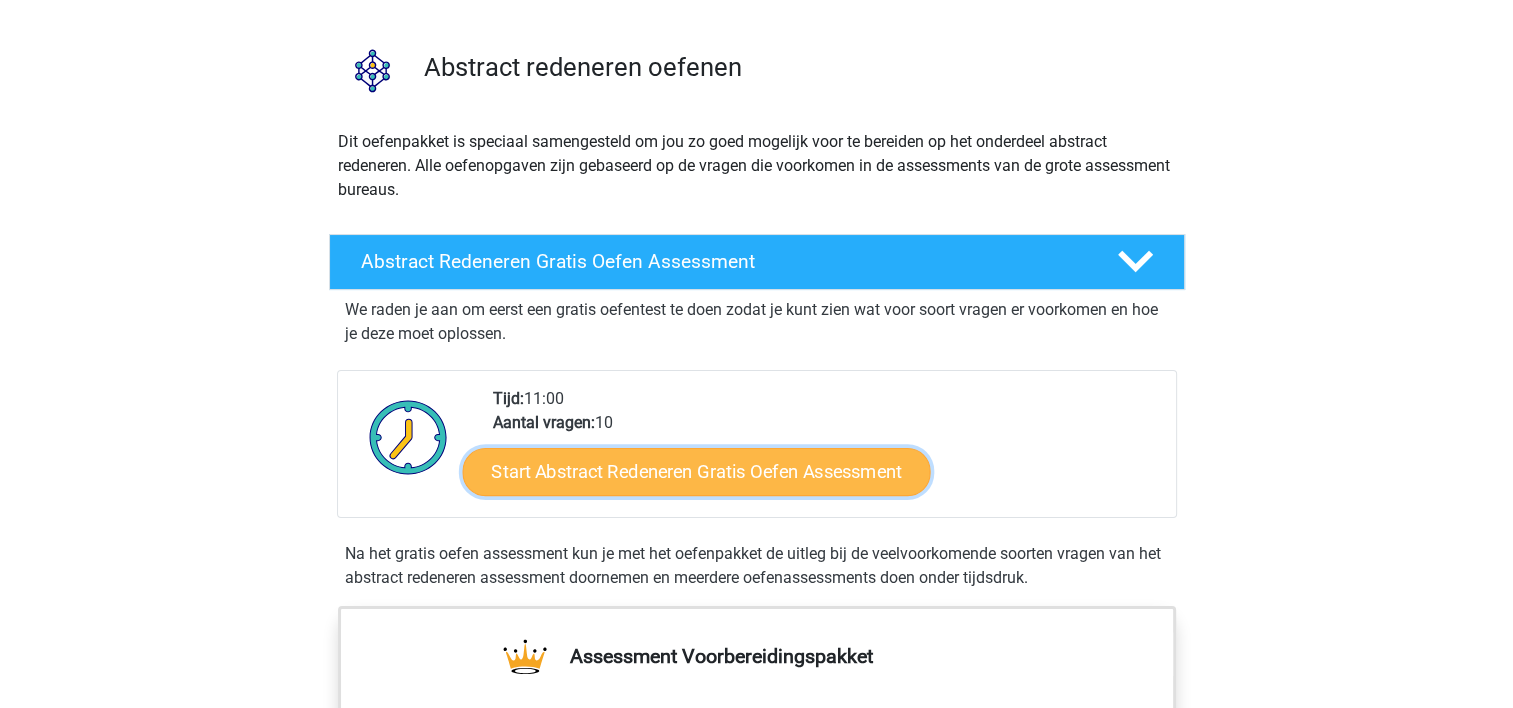 click on "Start Abstract Redeneren
Gratis Oefen Assessment" at bounding box center (696, 471) 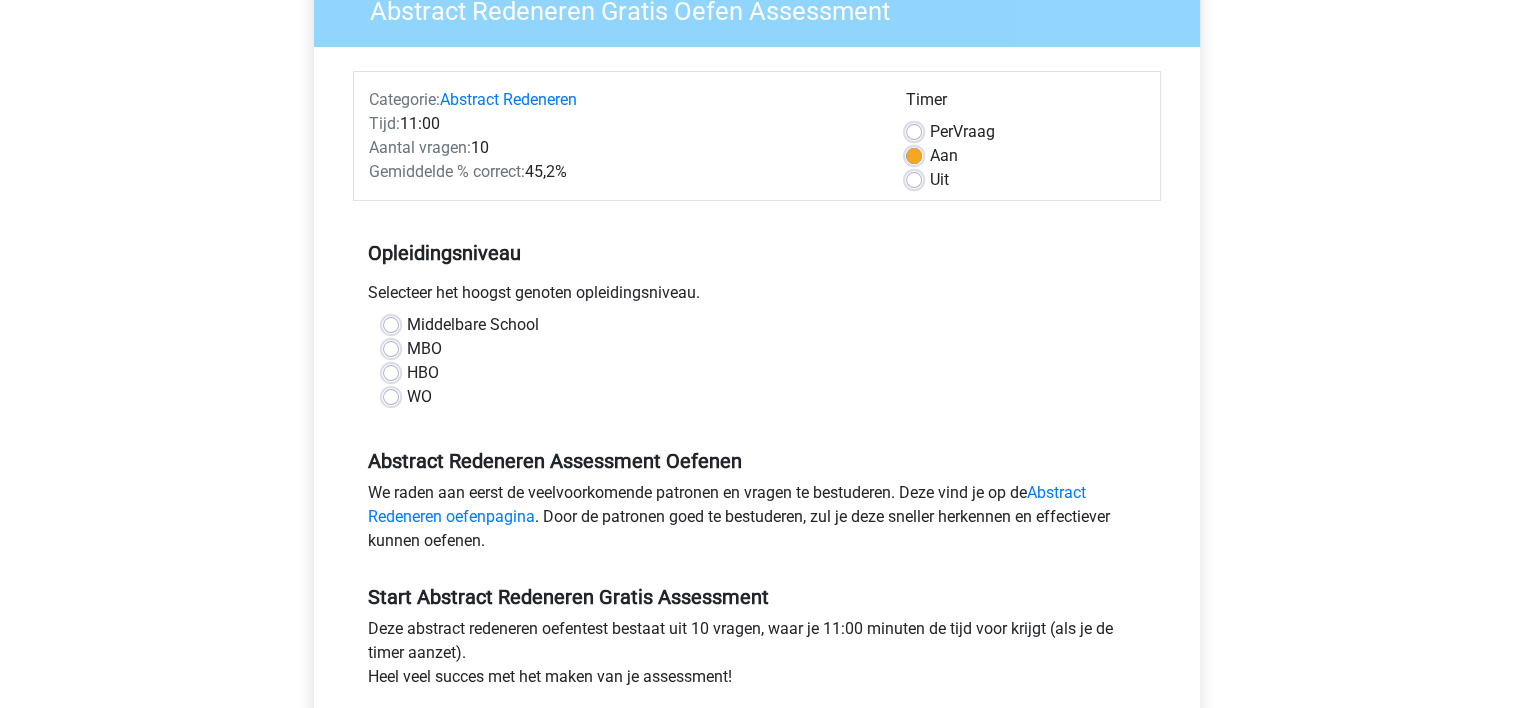 scroll, scrollTop: 200, scrollLeft: 0, axis: vertical 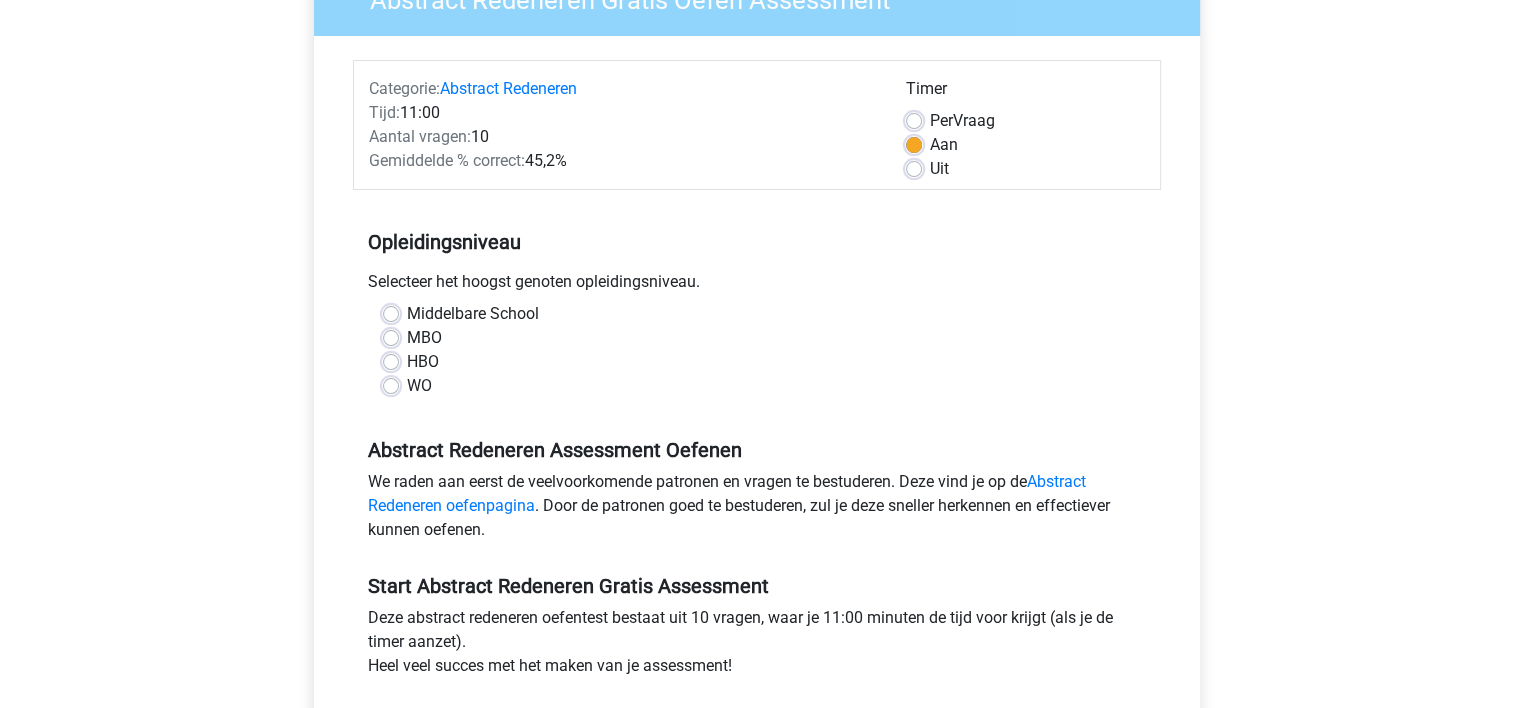 click on "HBO" at bounding box center [423, 362] 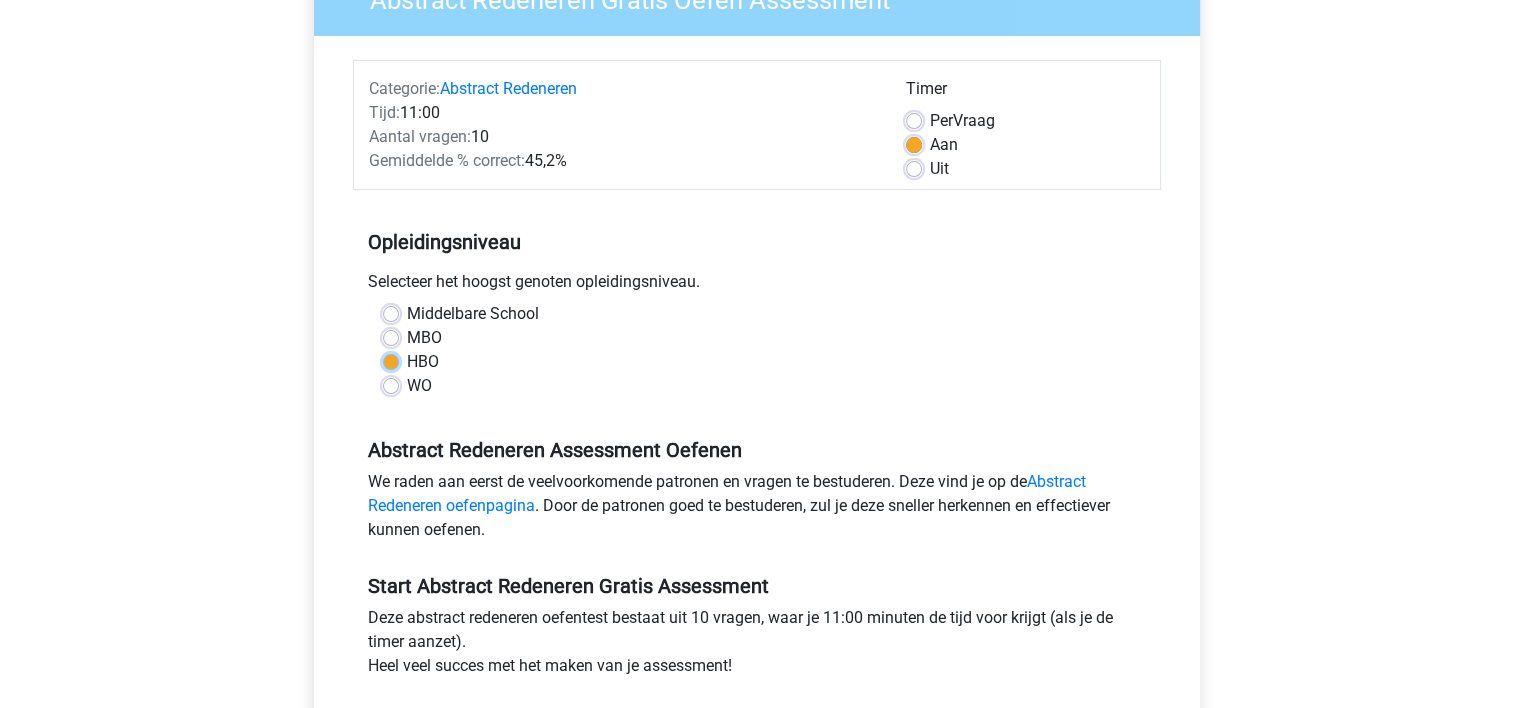 click on "HBO" at bounding box center (391, 360) 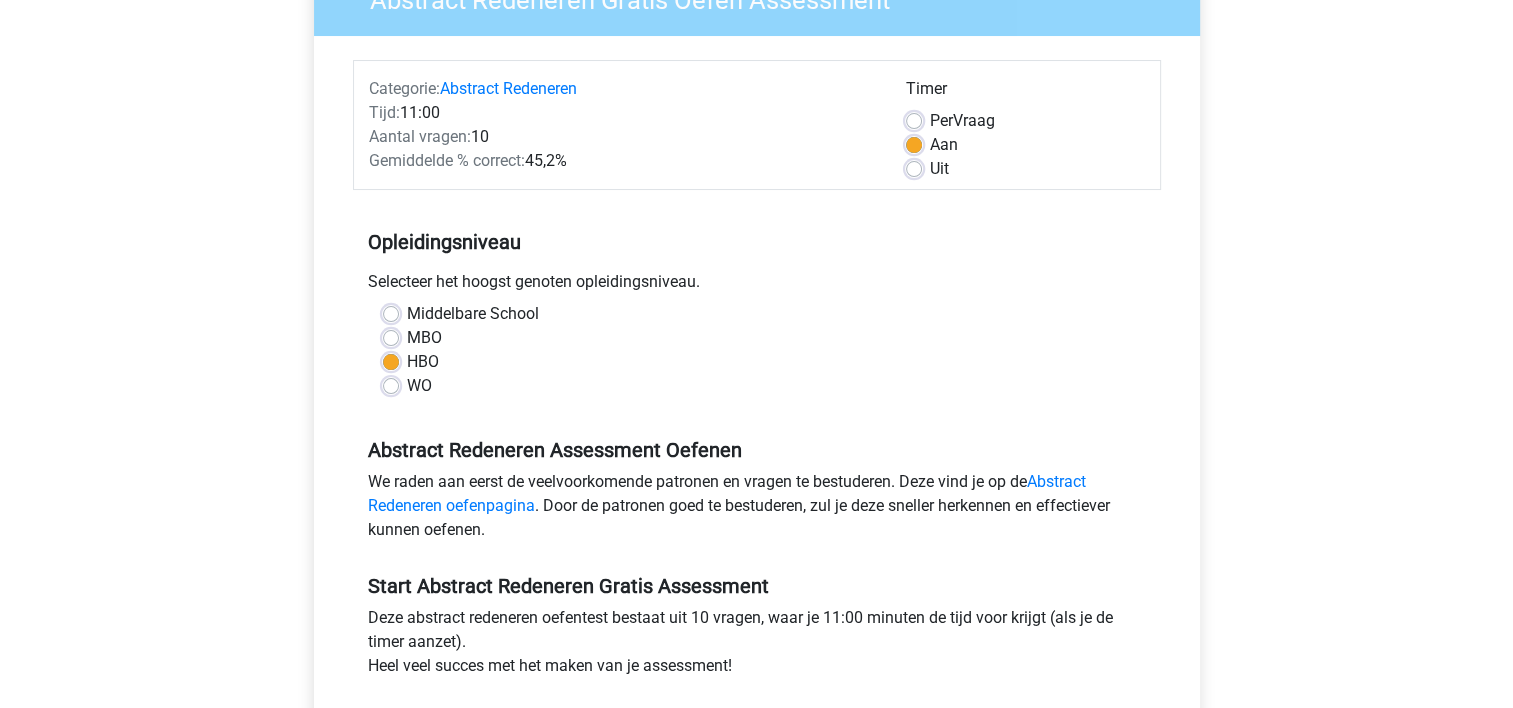 click on "WO" at bounding box center [391, 384] 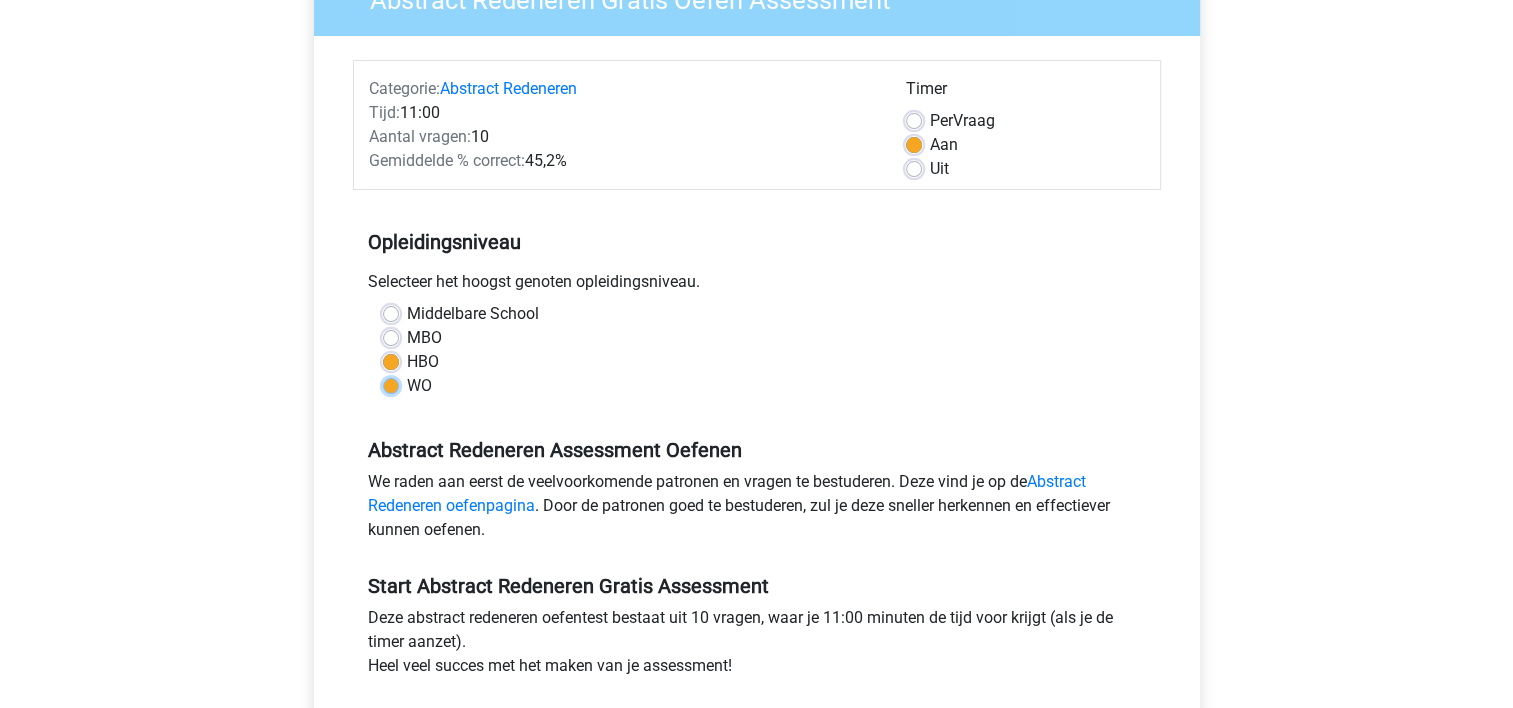 radio on "true" 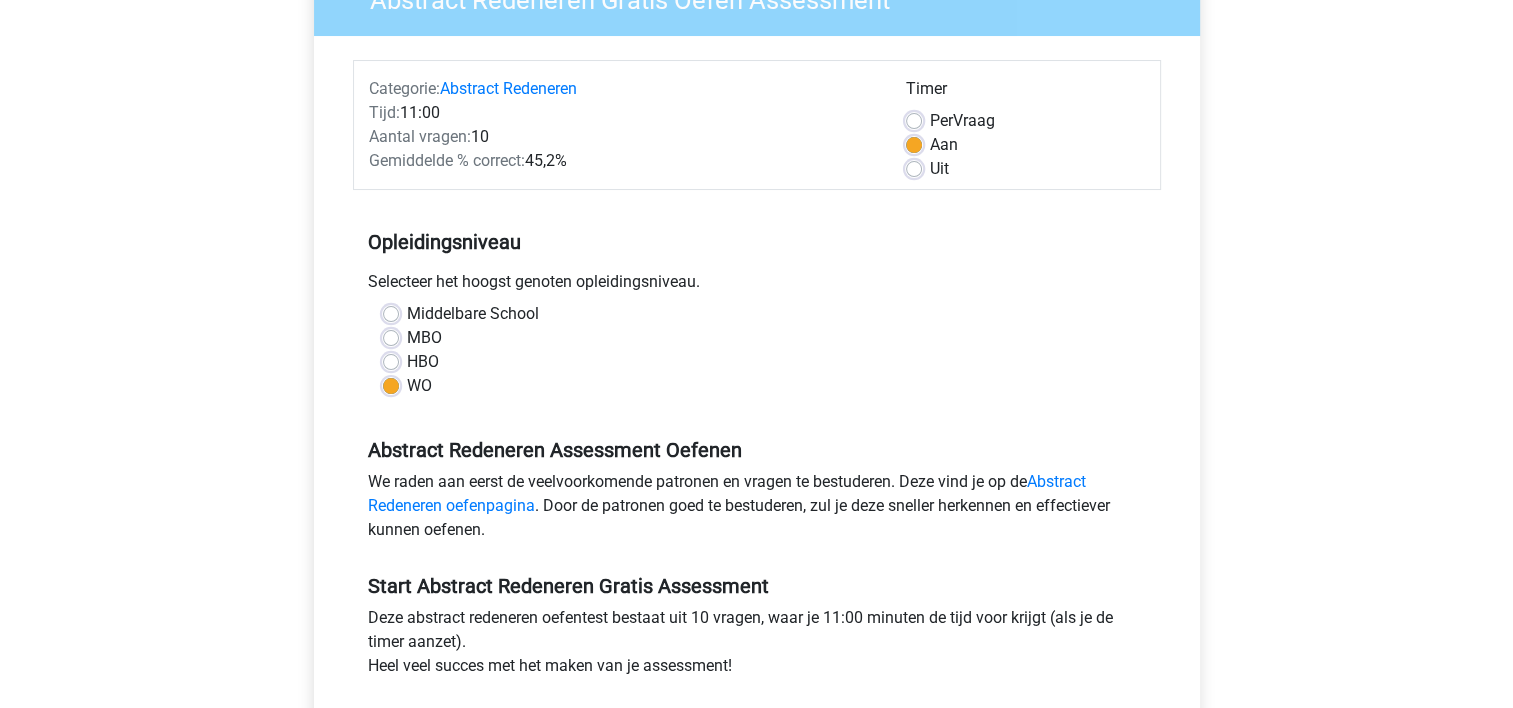 click on "HBO" at bounding box center [391, 360] 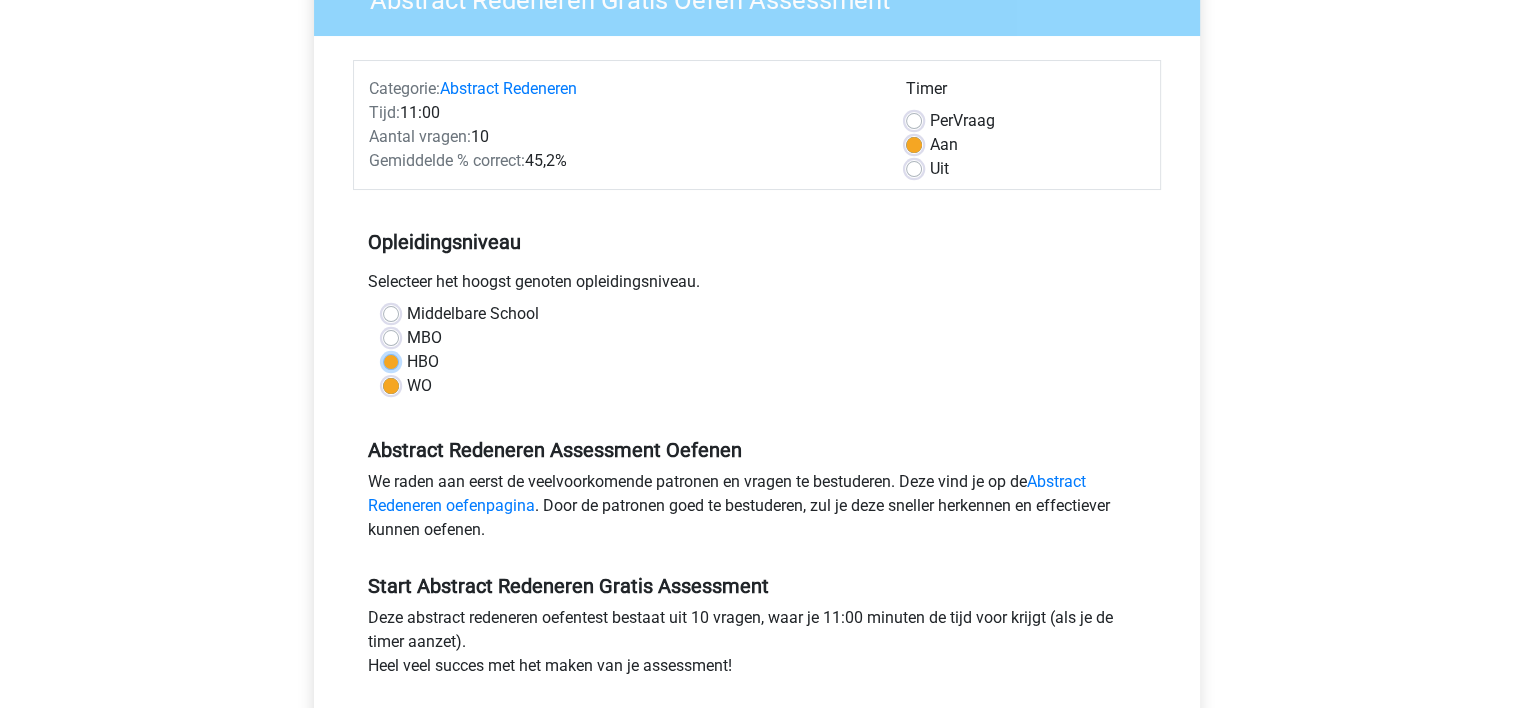 radio on "true" 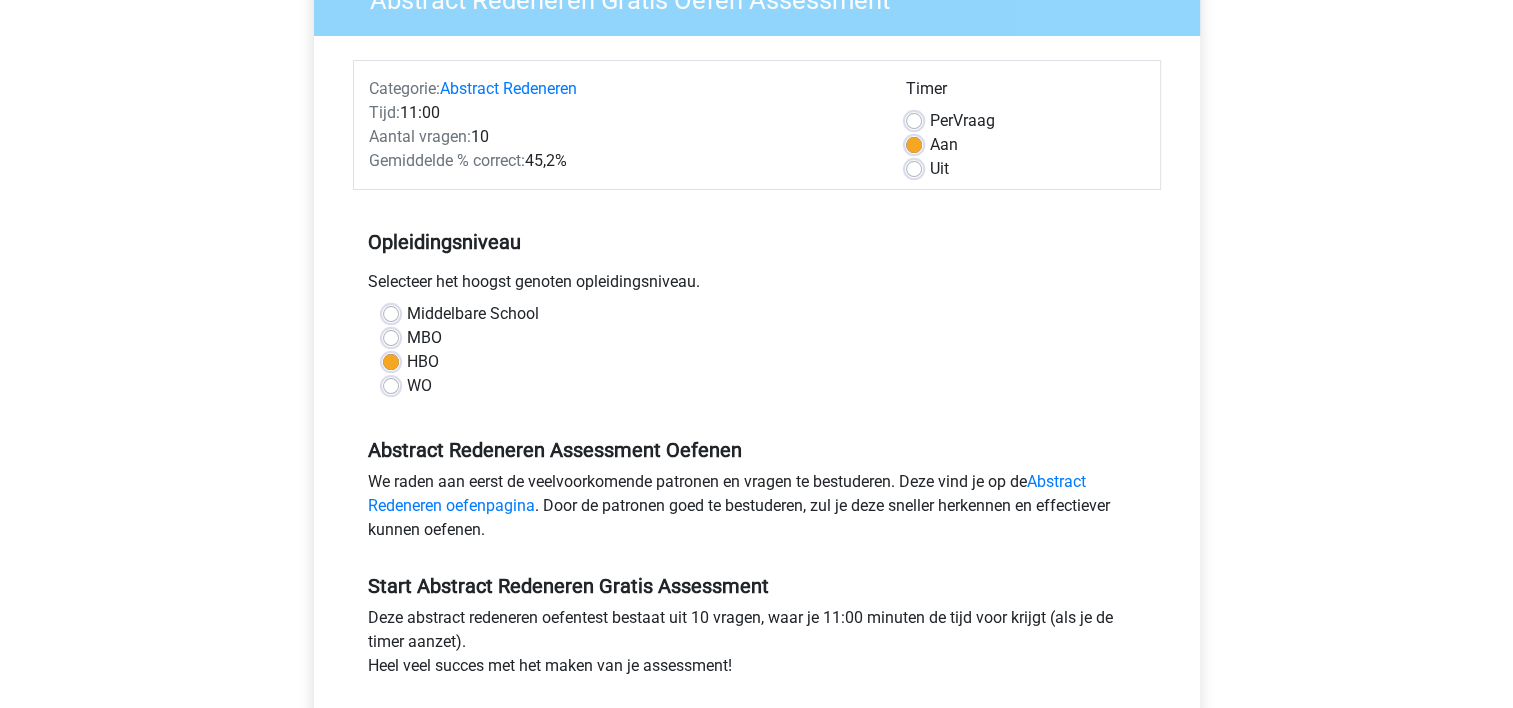 click on "Middelbare School" at bounding box center (757, 314) 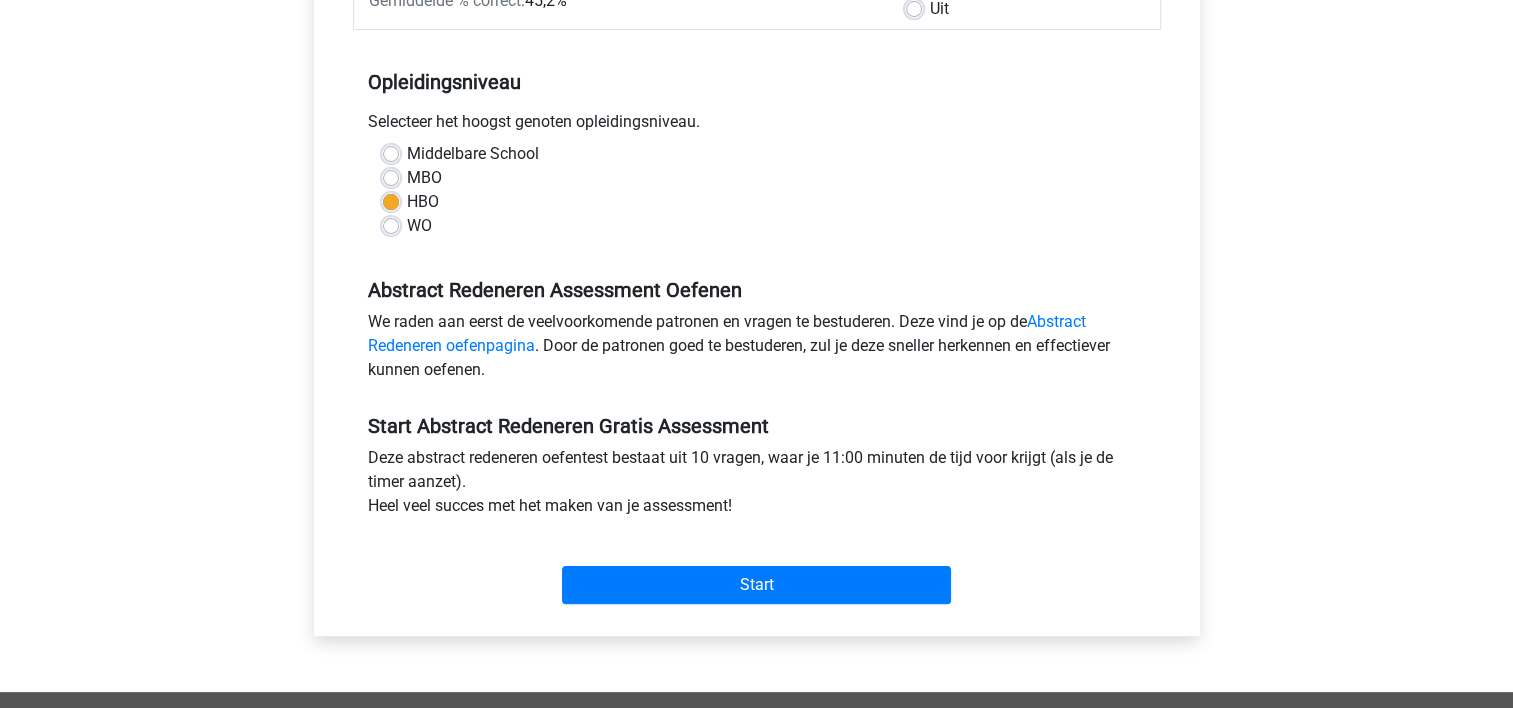 scroll, scrollTop: 400, scrollLeft: 0, axis: vertical 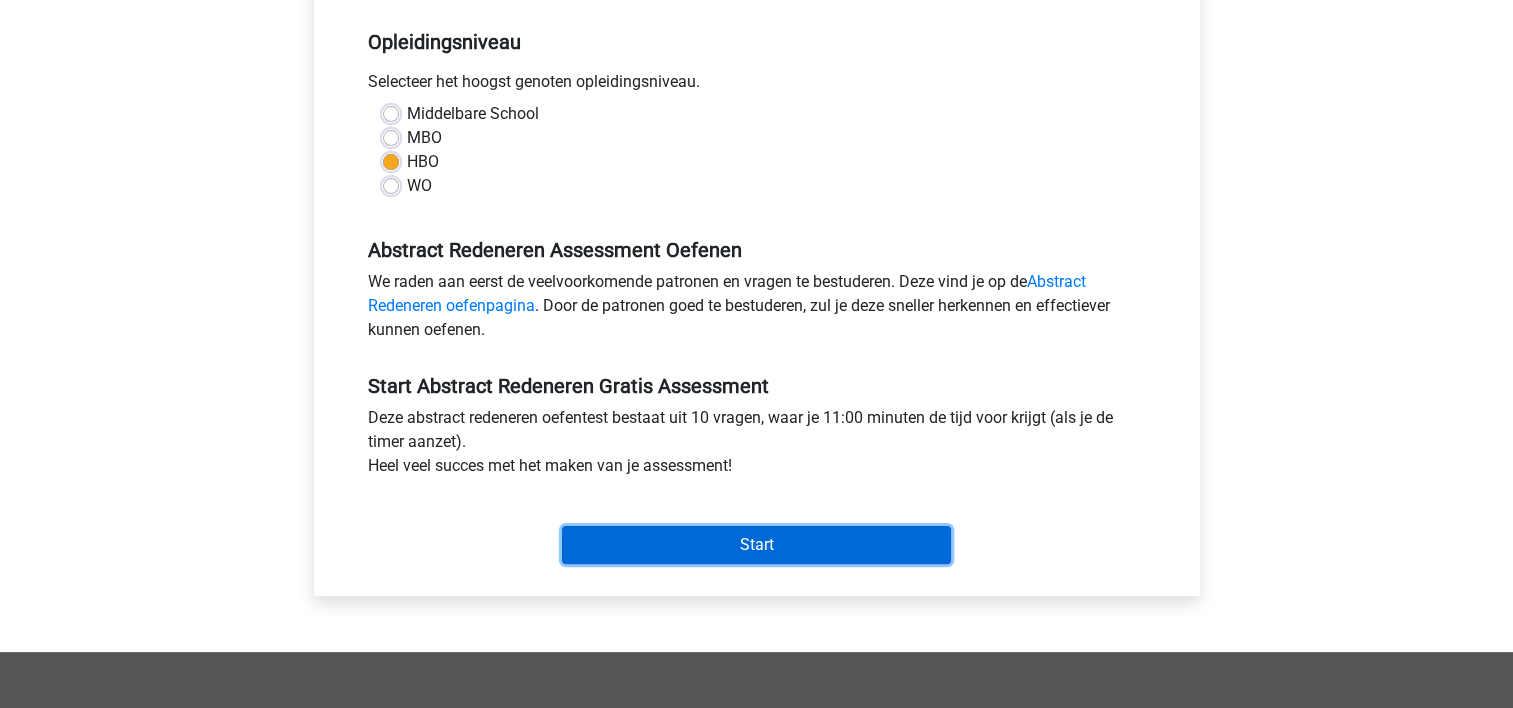 click on "Start" at bounding box center [756, 545] 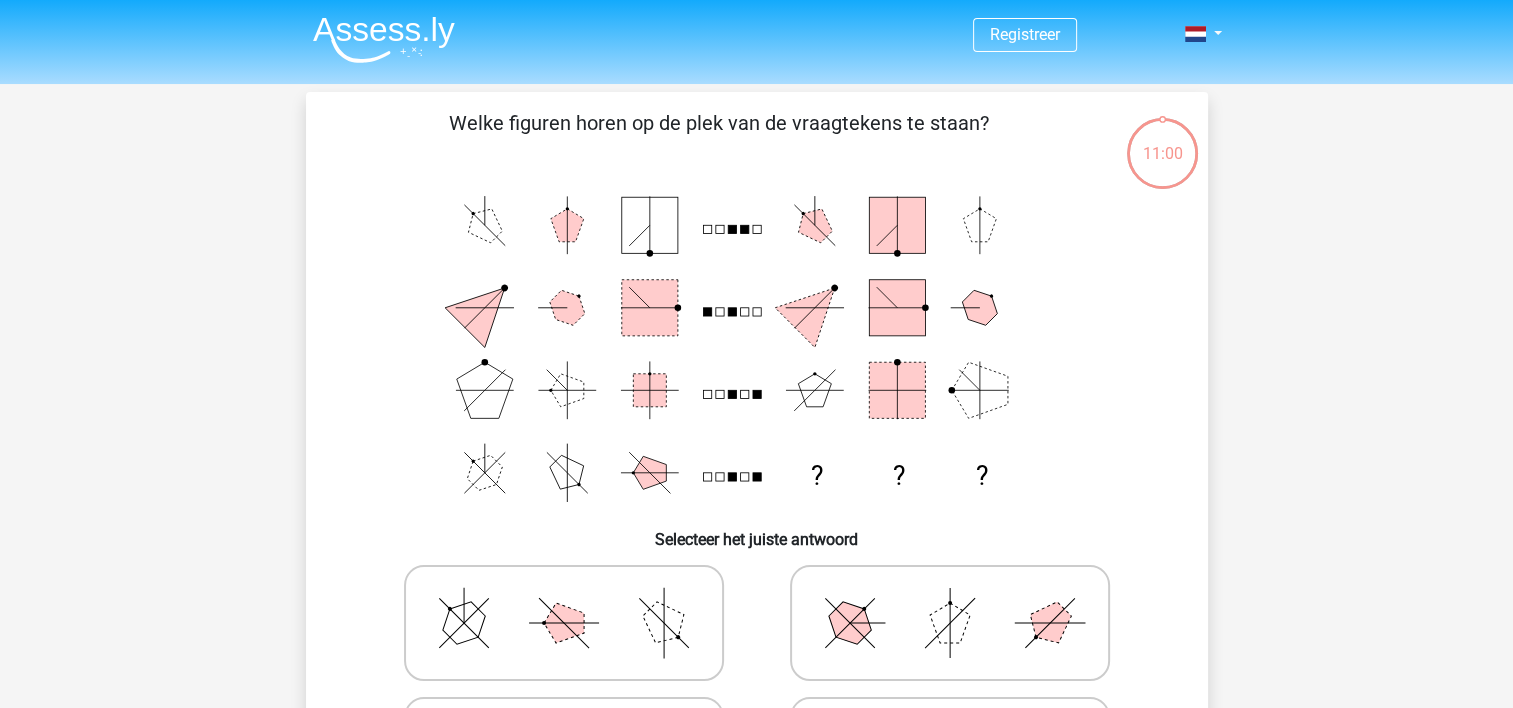 scroll, scrollTop: 40, scrollLeft: 0, axis: vertical 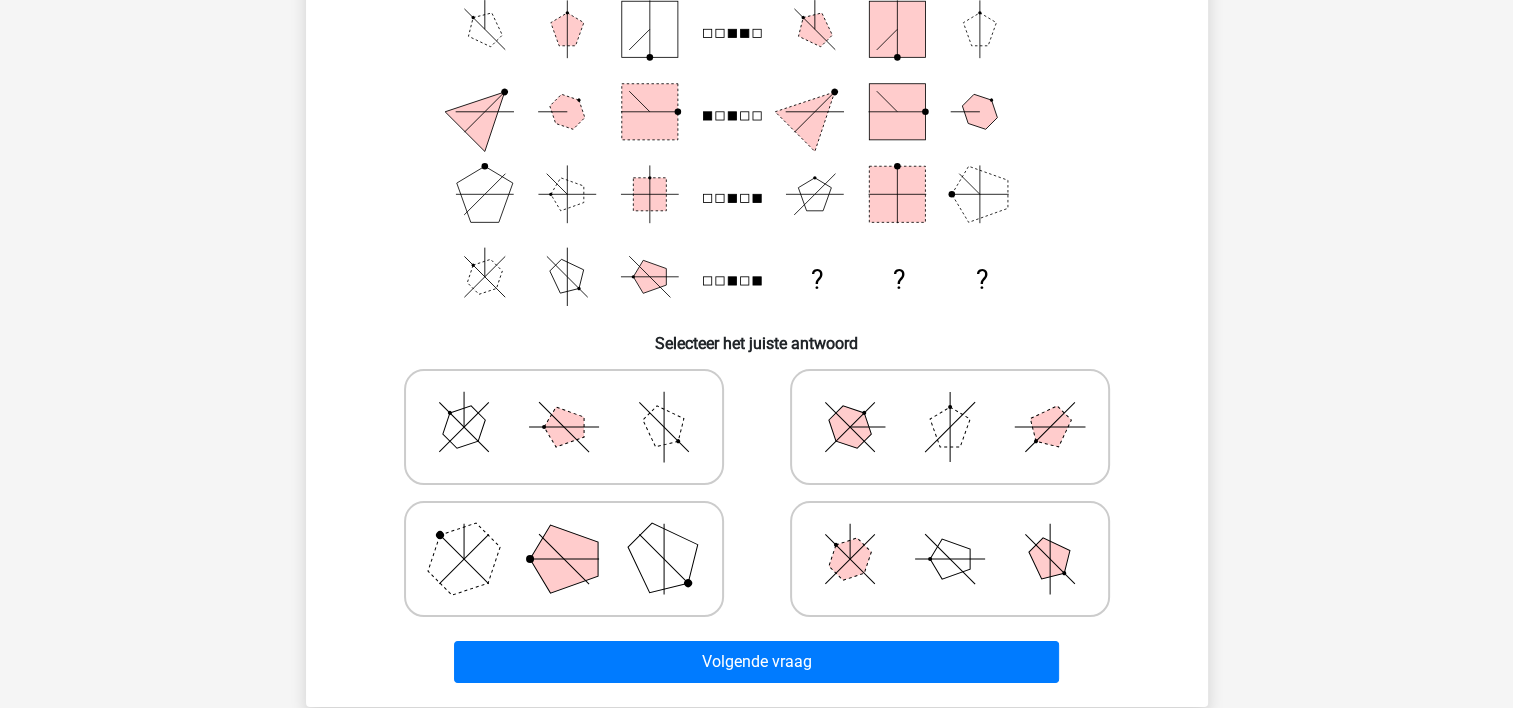 click 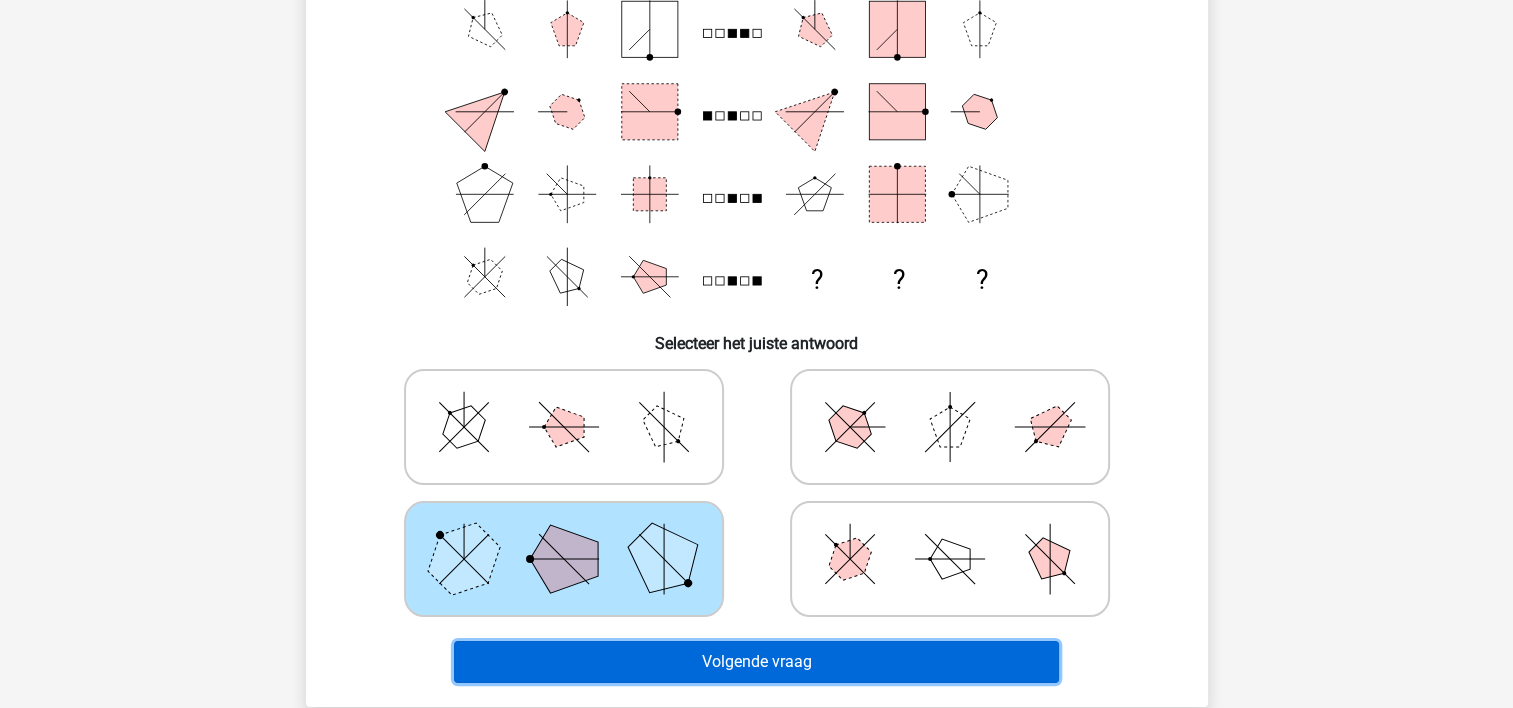 click on "Volgende vraag" at bounding box center [756, 662] 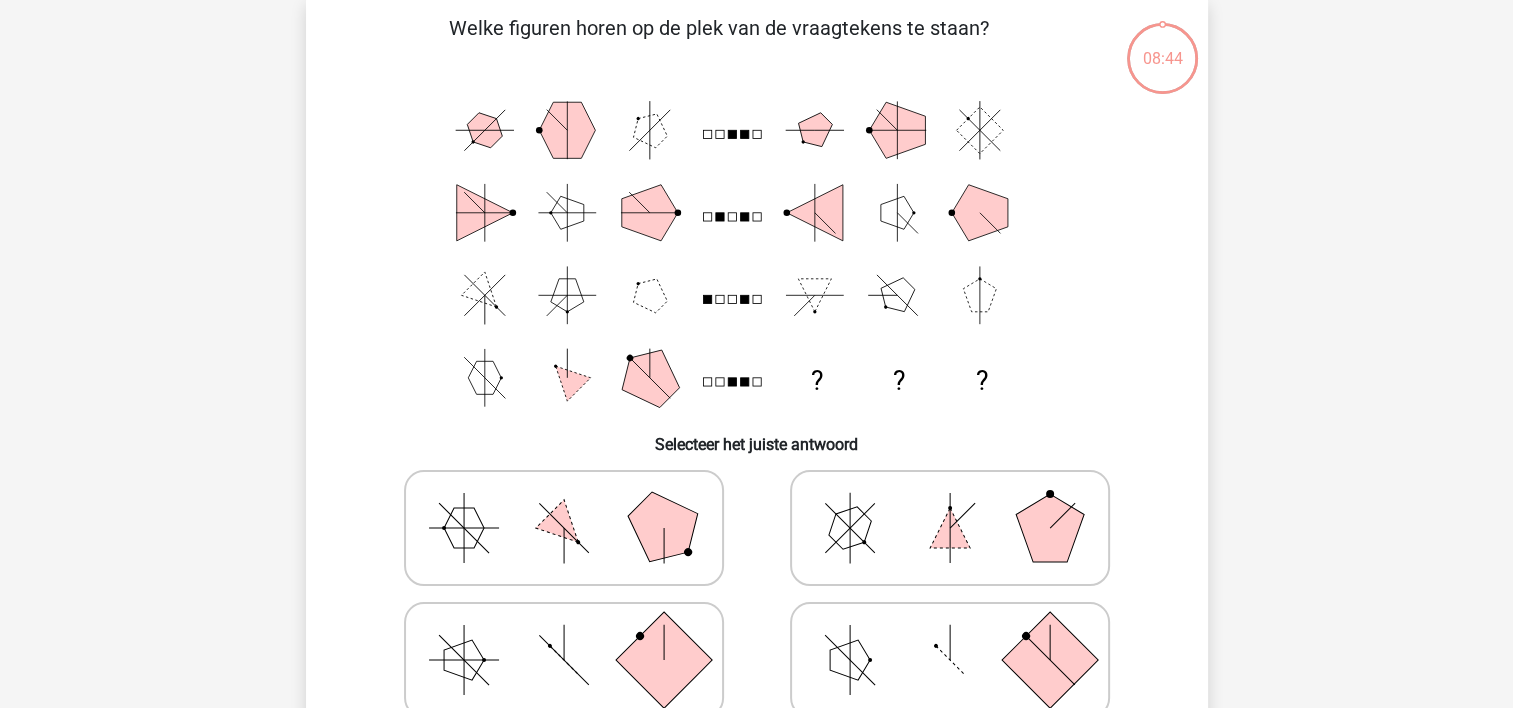 scroll, scrollTop: 92, scrollLeft: 0, axis: vertical 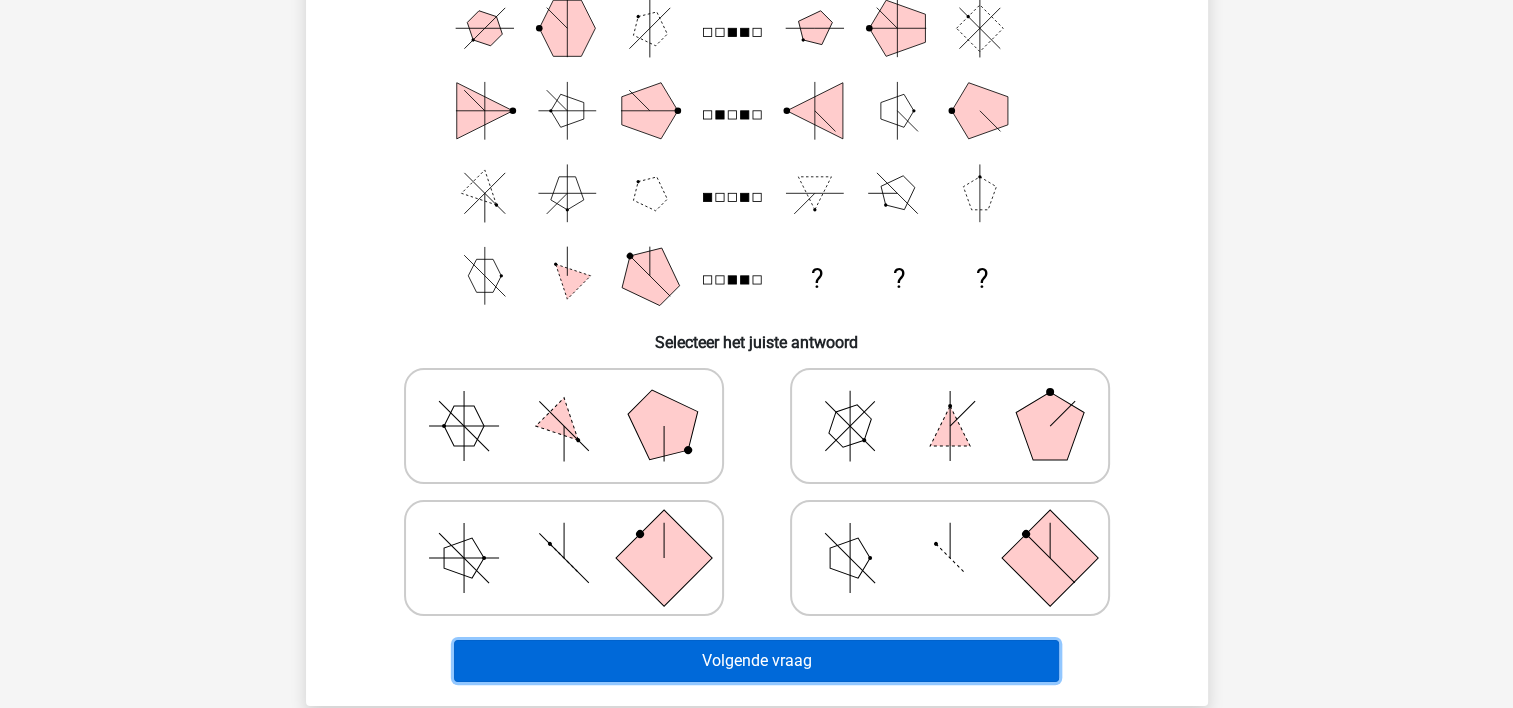 click on "Volgende vraag" at bounding box center (756, 661) 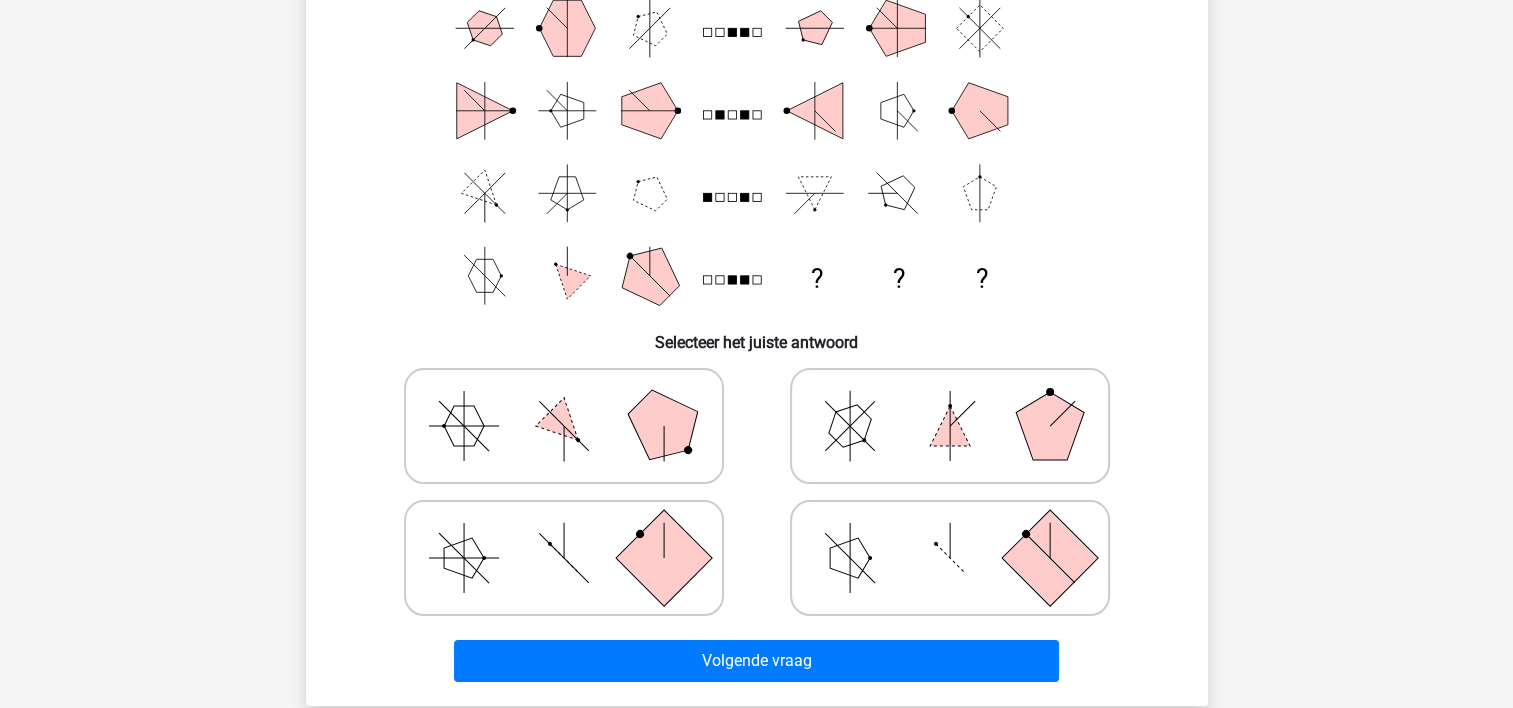 click 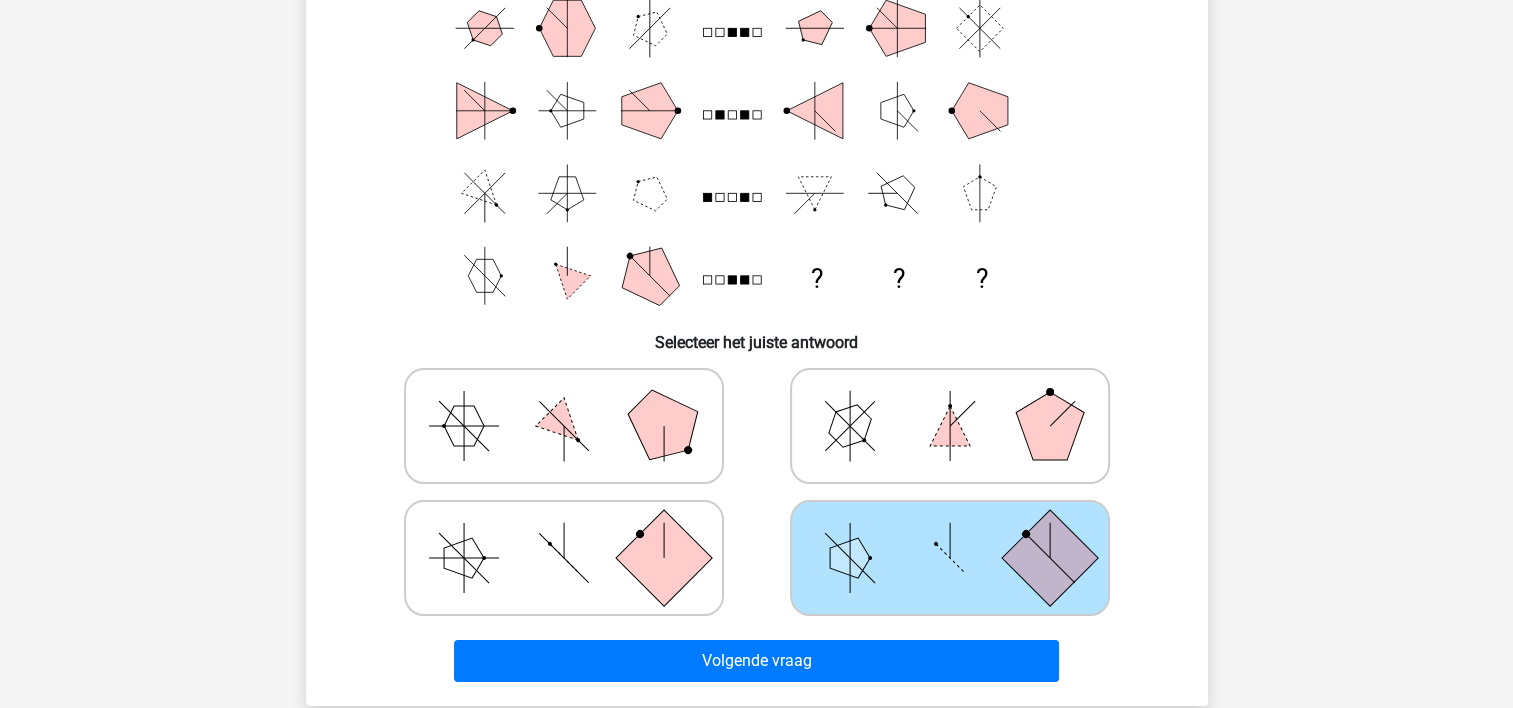 click at bounding box center (564, 558) 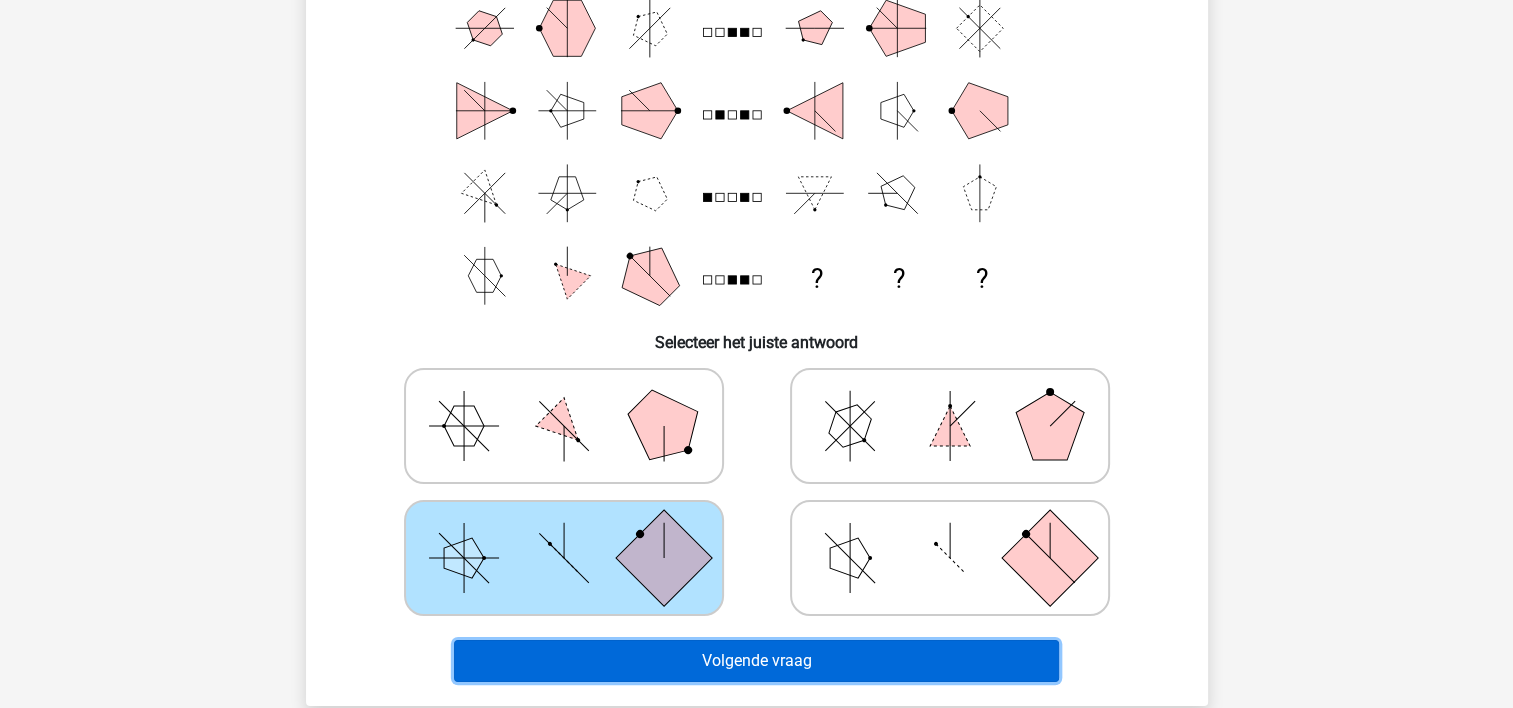 click on "Volgende vraag" at bounding box center [756, 661] 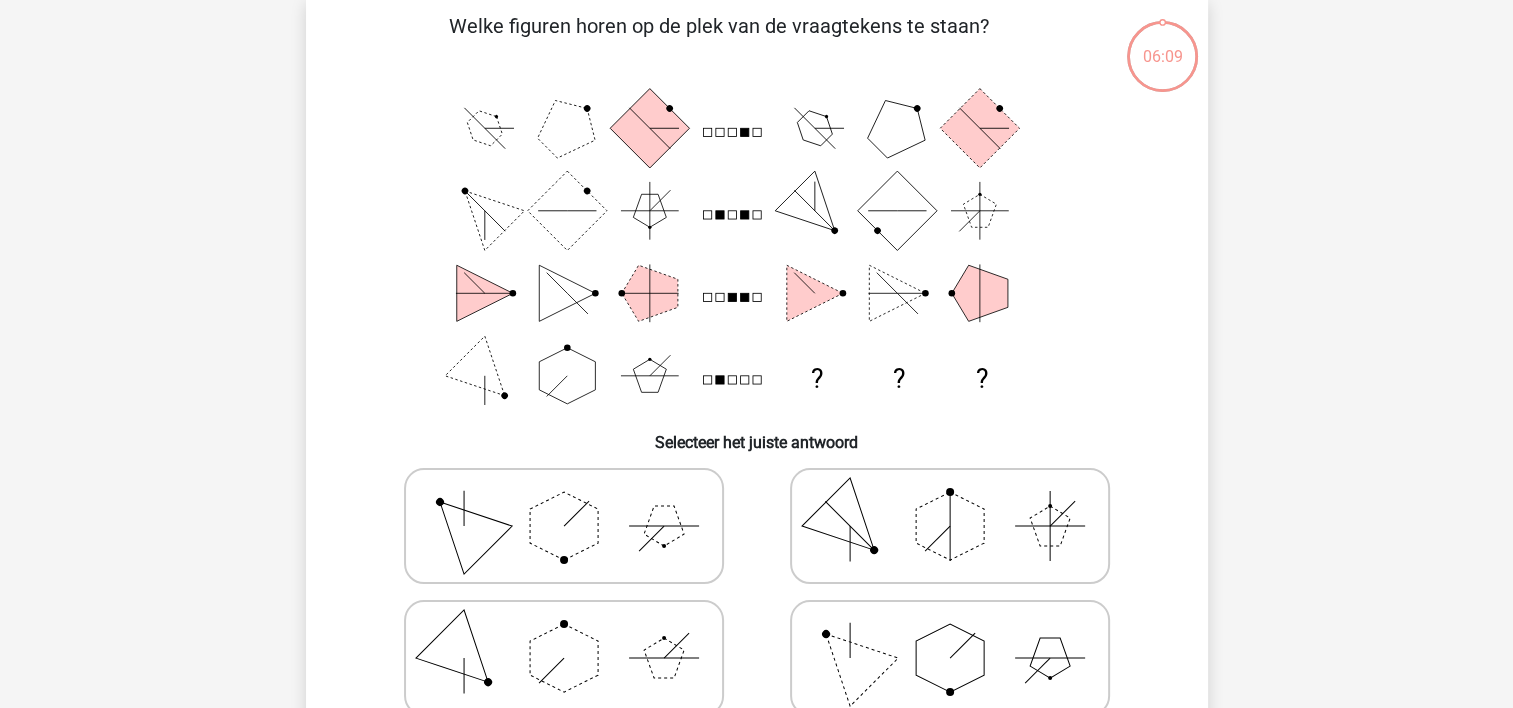scroll, scrollTop: 92, scrollLeft: 0, axis: vertical 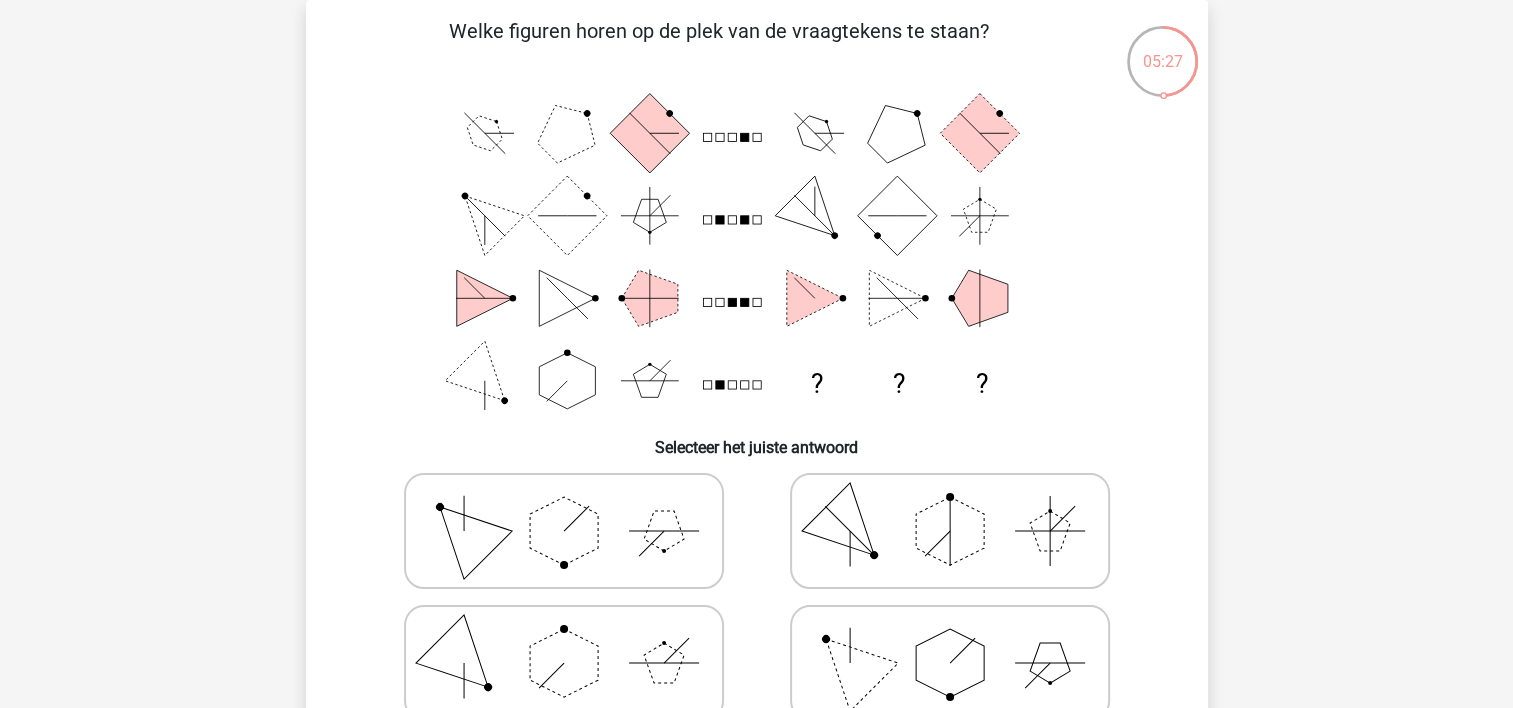 click 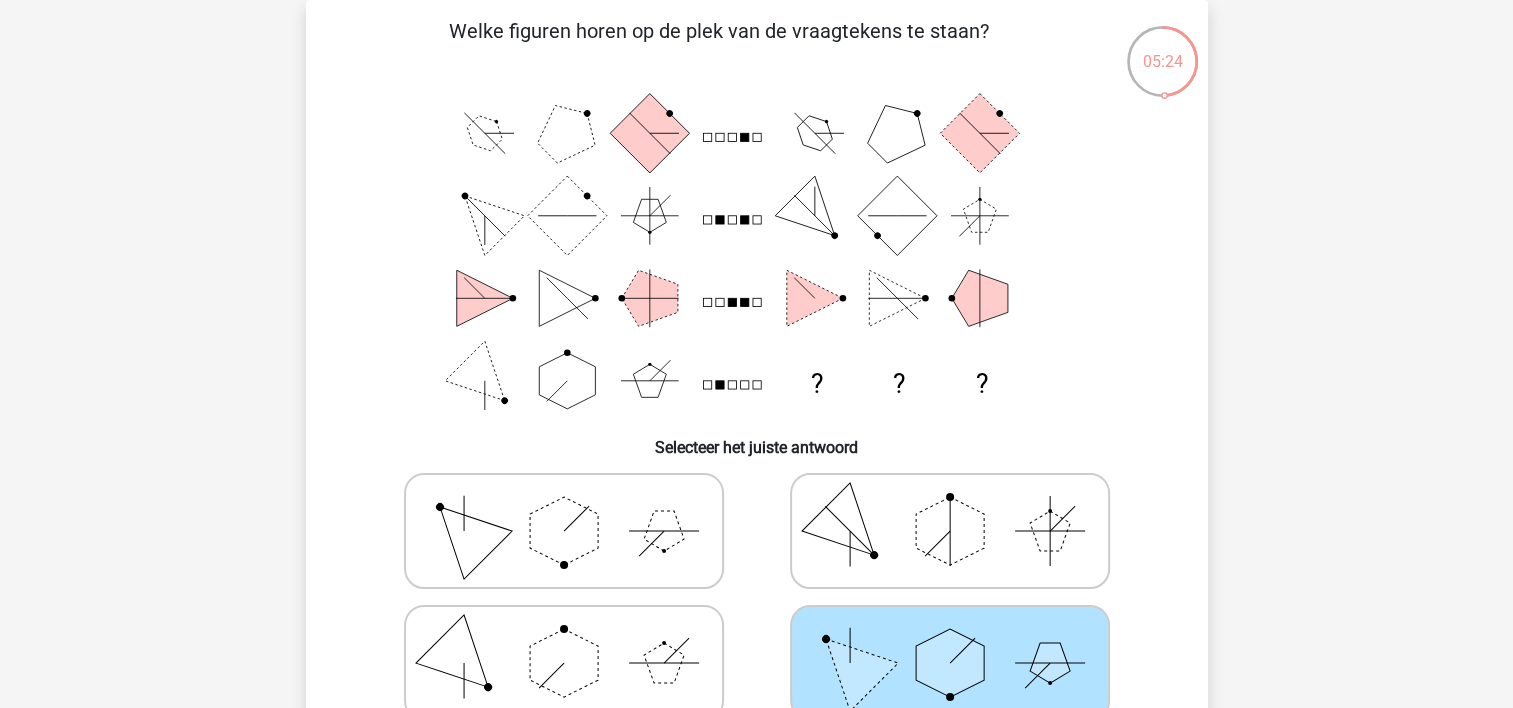 drag, startPoint x: 1511, startPoint y: 144, endPoint x: 1508, endPoint y: 306, distance: 162.02777 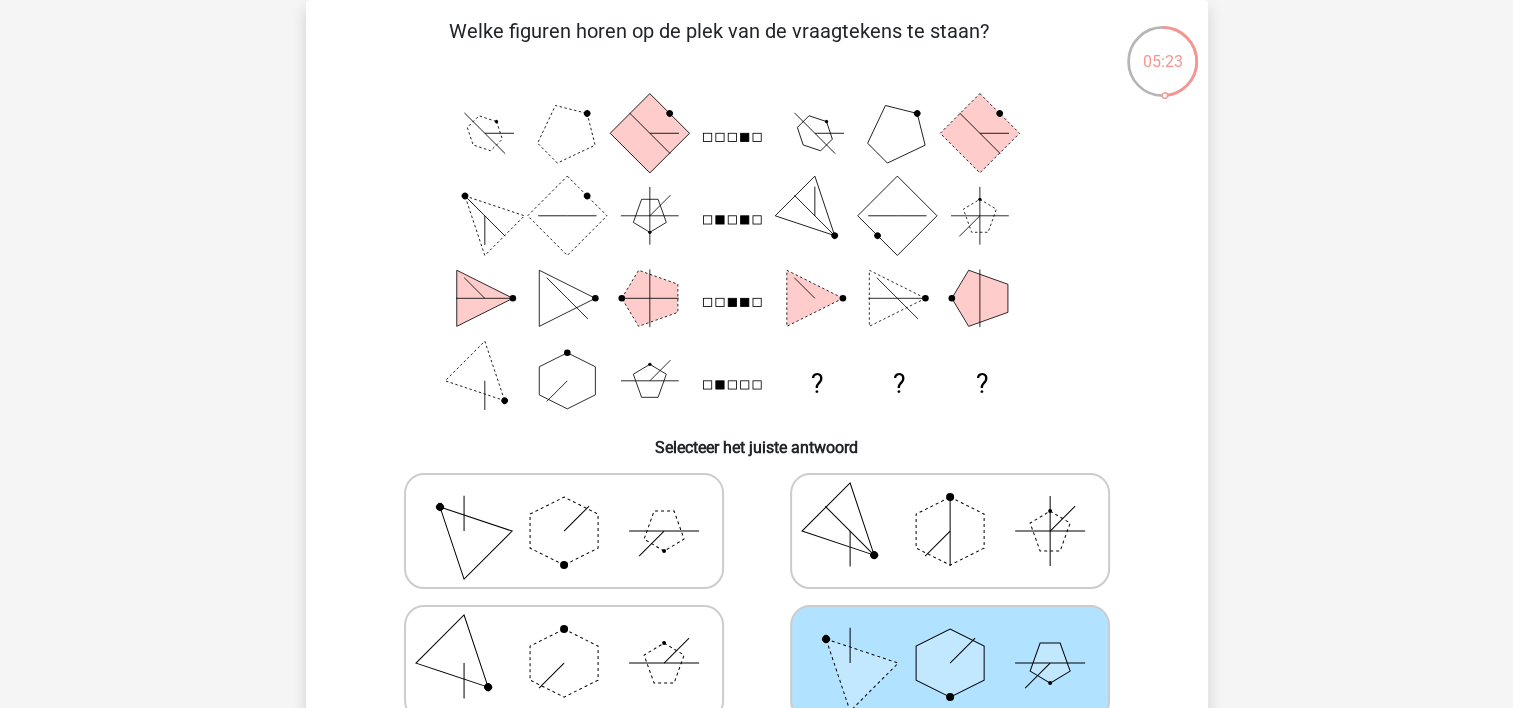 scroll, scrollTop: 711, scrollLeft: 0, axis: vertical 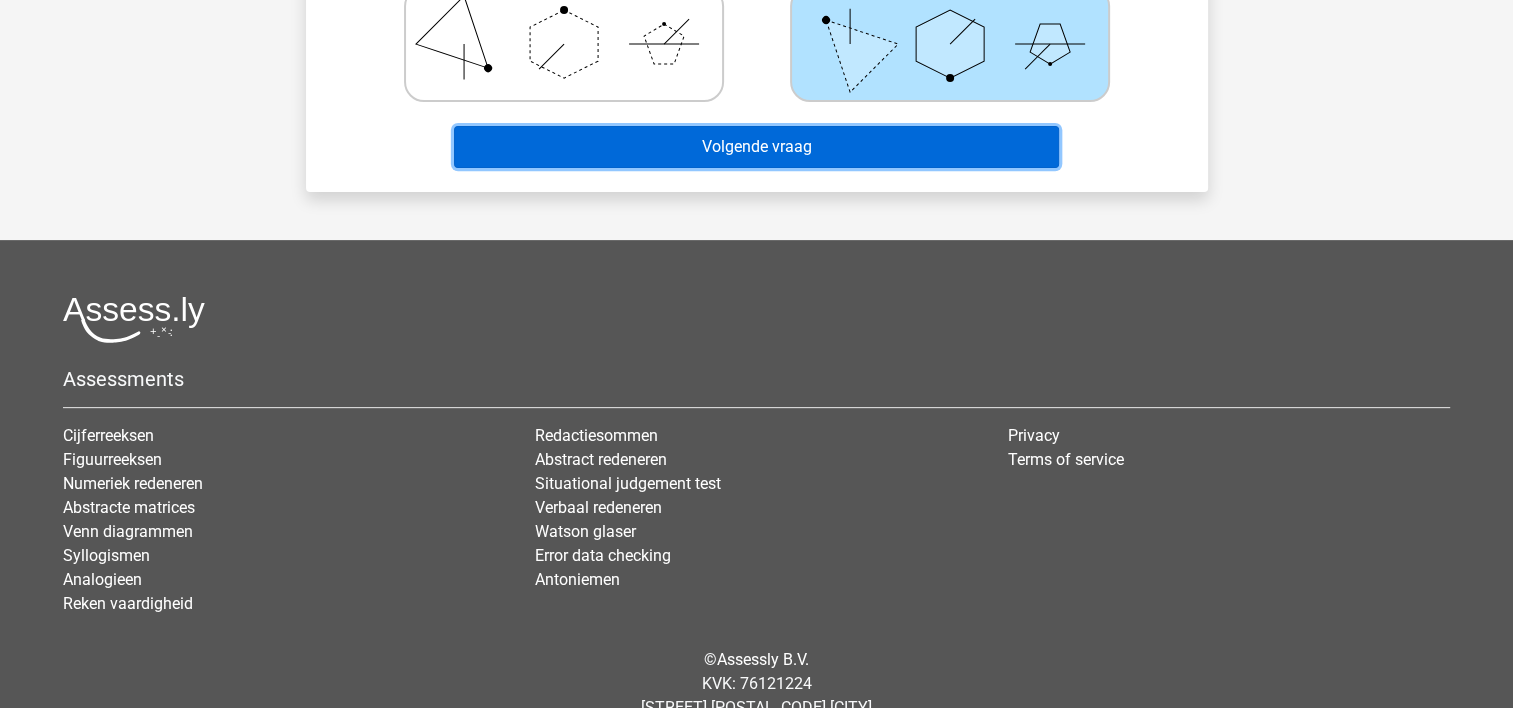 click on "Volgende vraag" at bounding box center (756, 147) 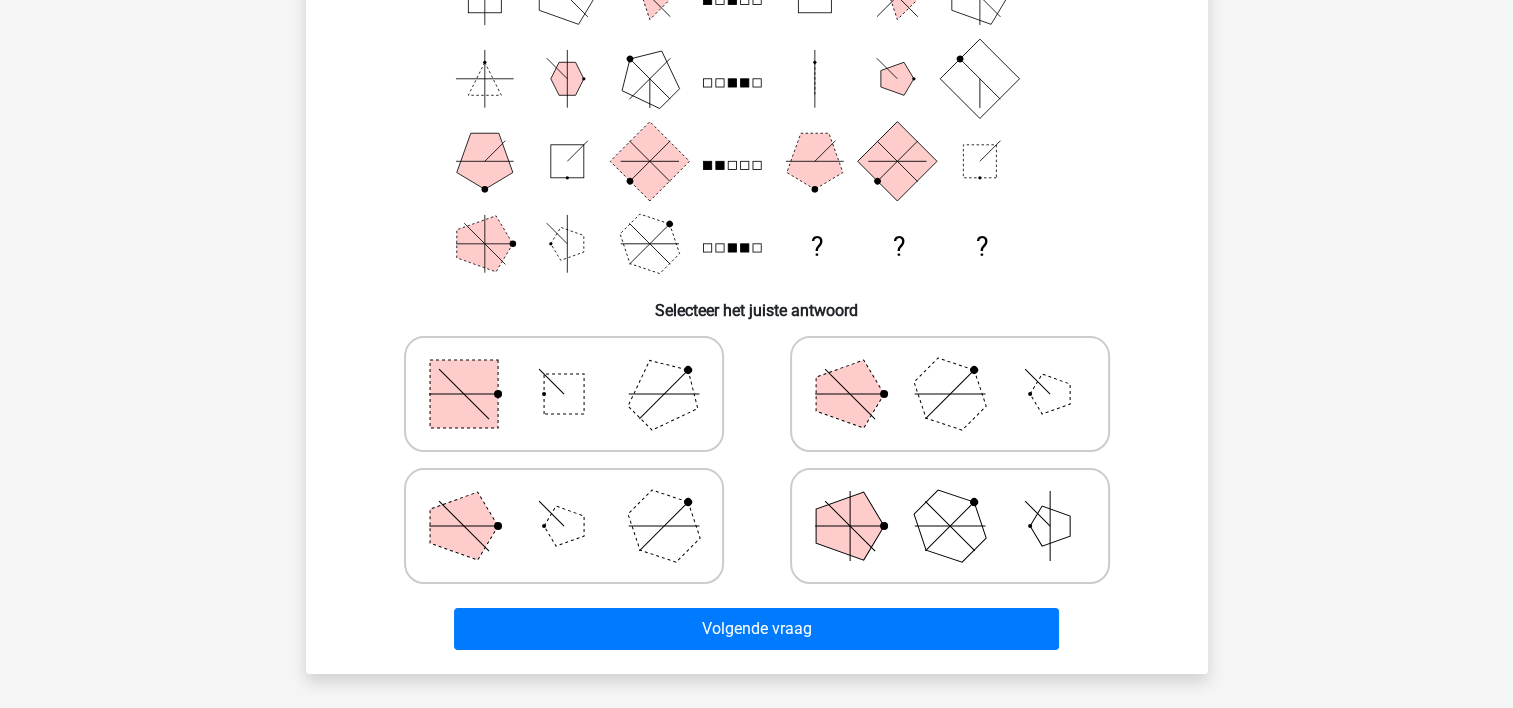 scroll, scrollTop: 92, scrollLeft: 0, axis: vertical 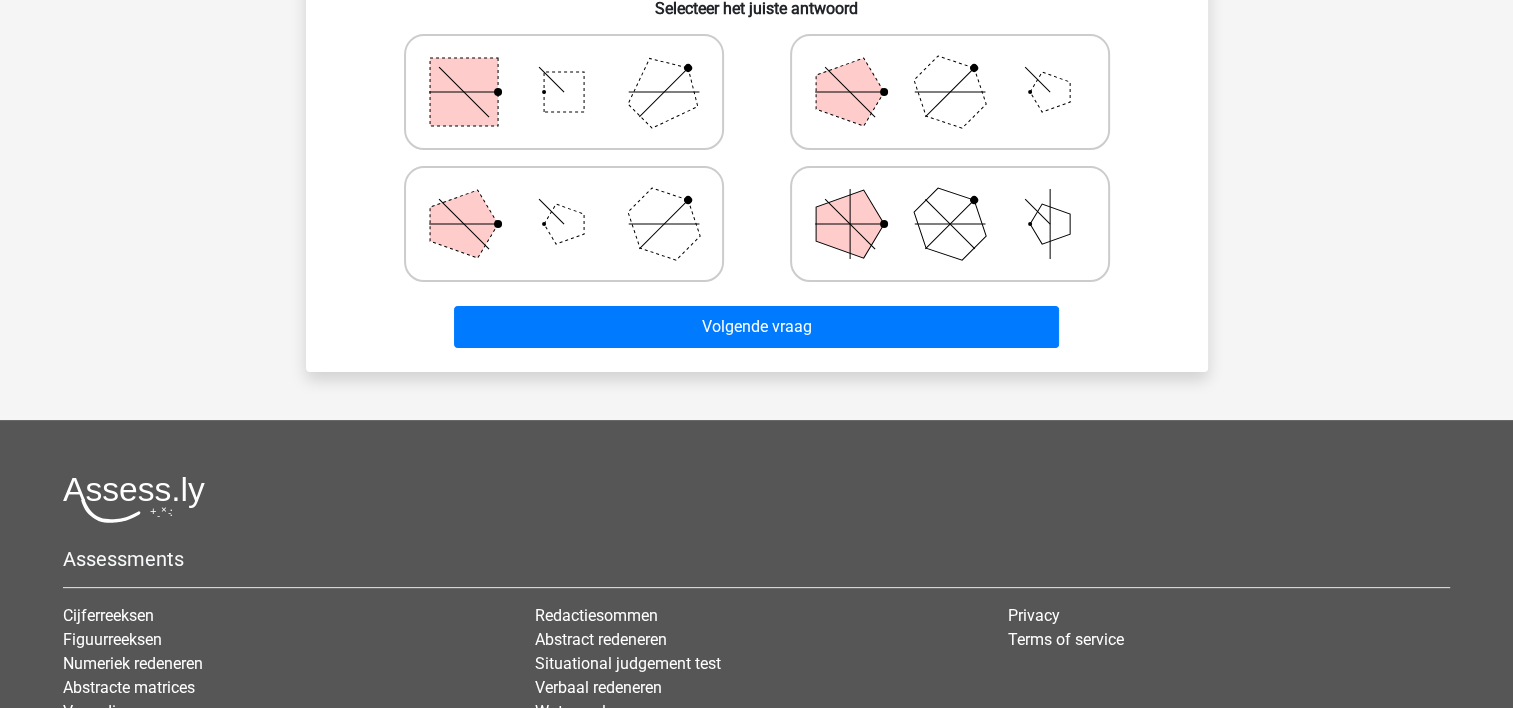 click 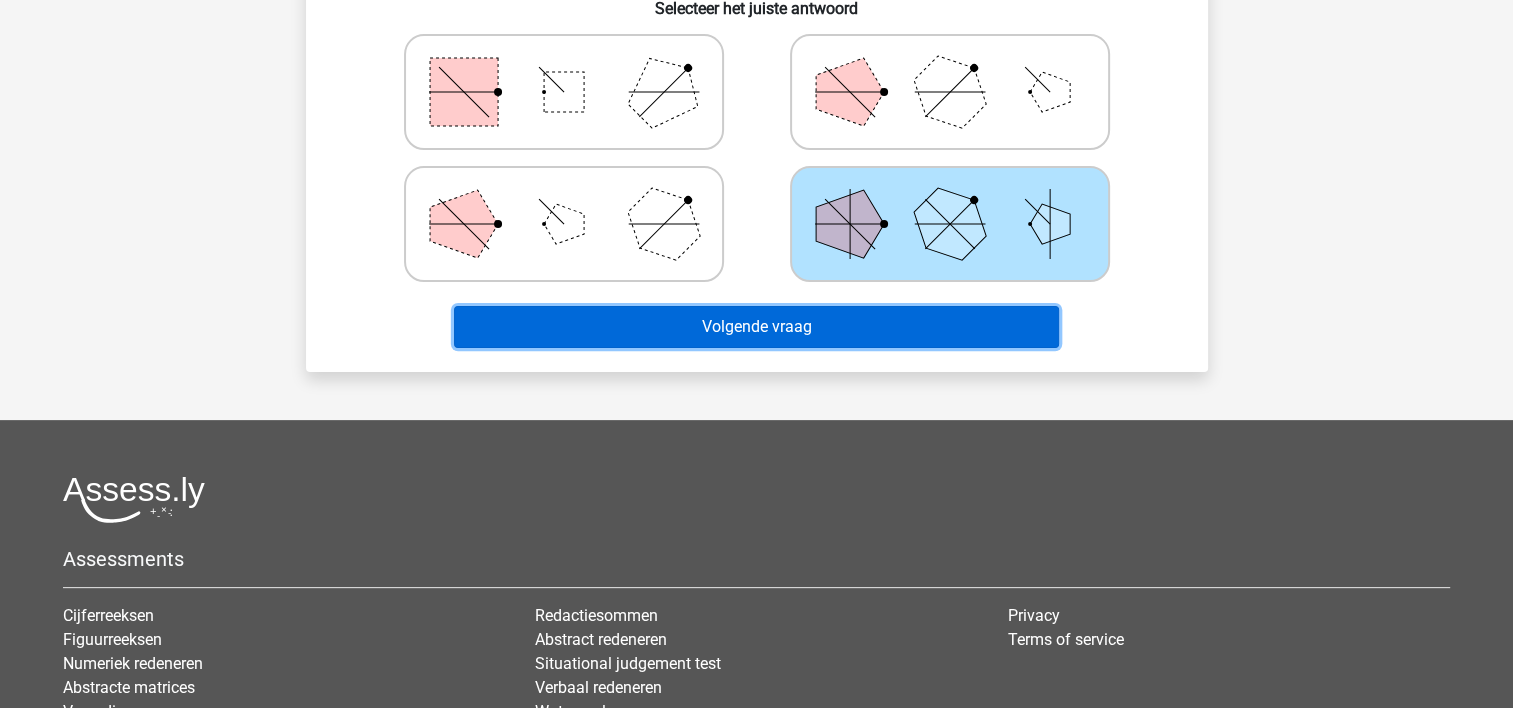 click on "Volgende vraag" at bounding box center [756, 327] 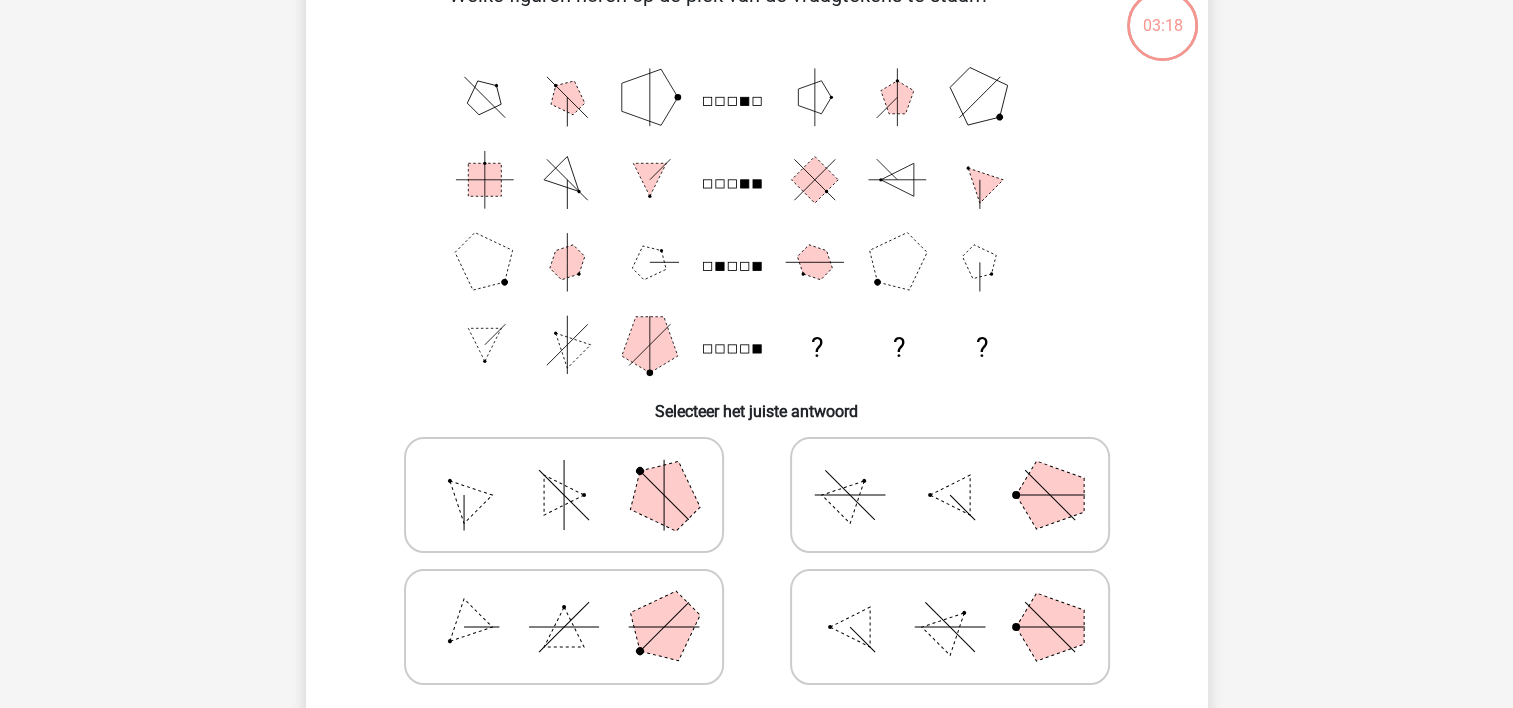 scroll, scrollTop: 92, scrollLeft: 0, axis: vertical 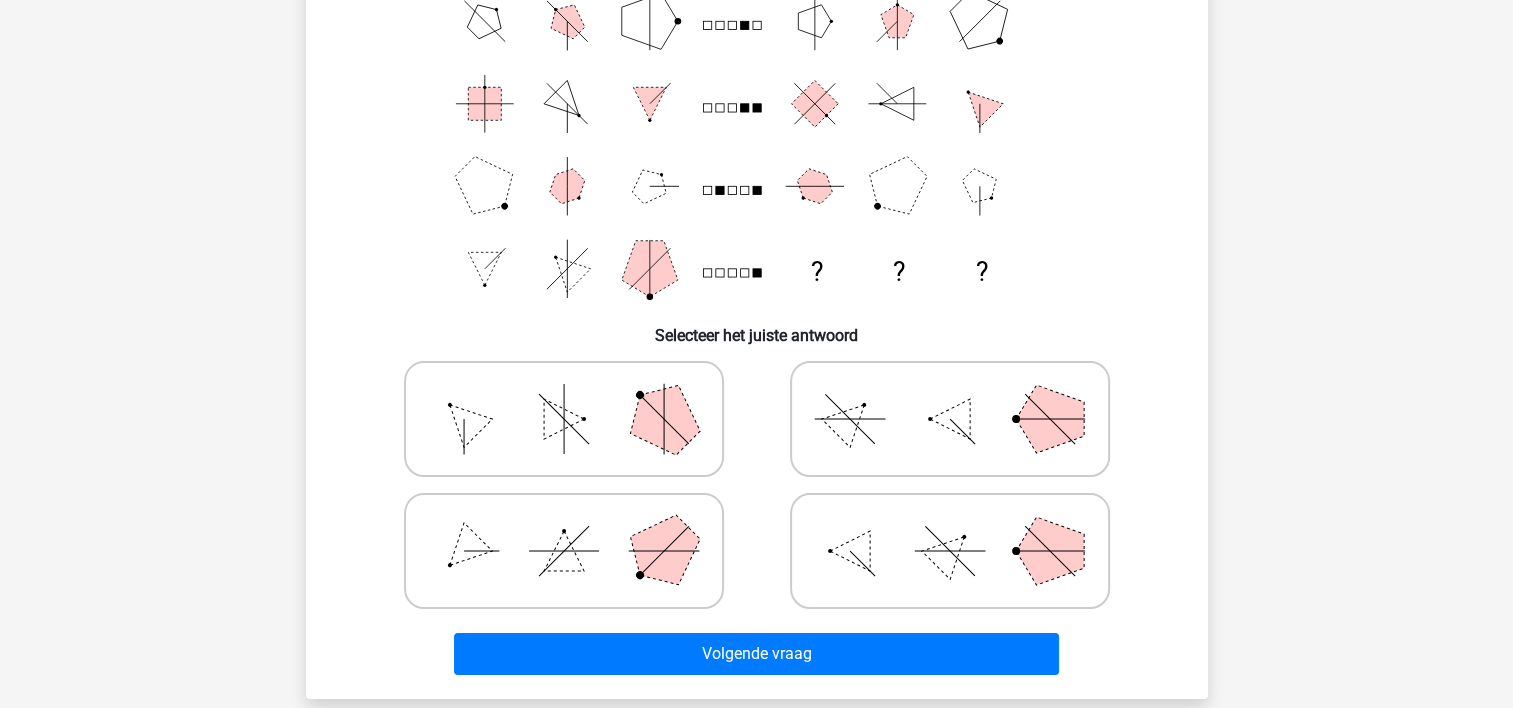 click 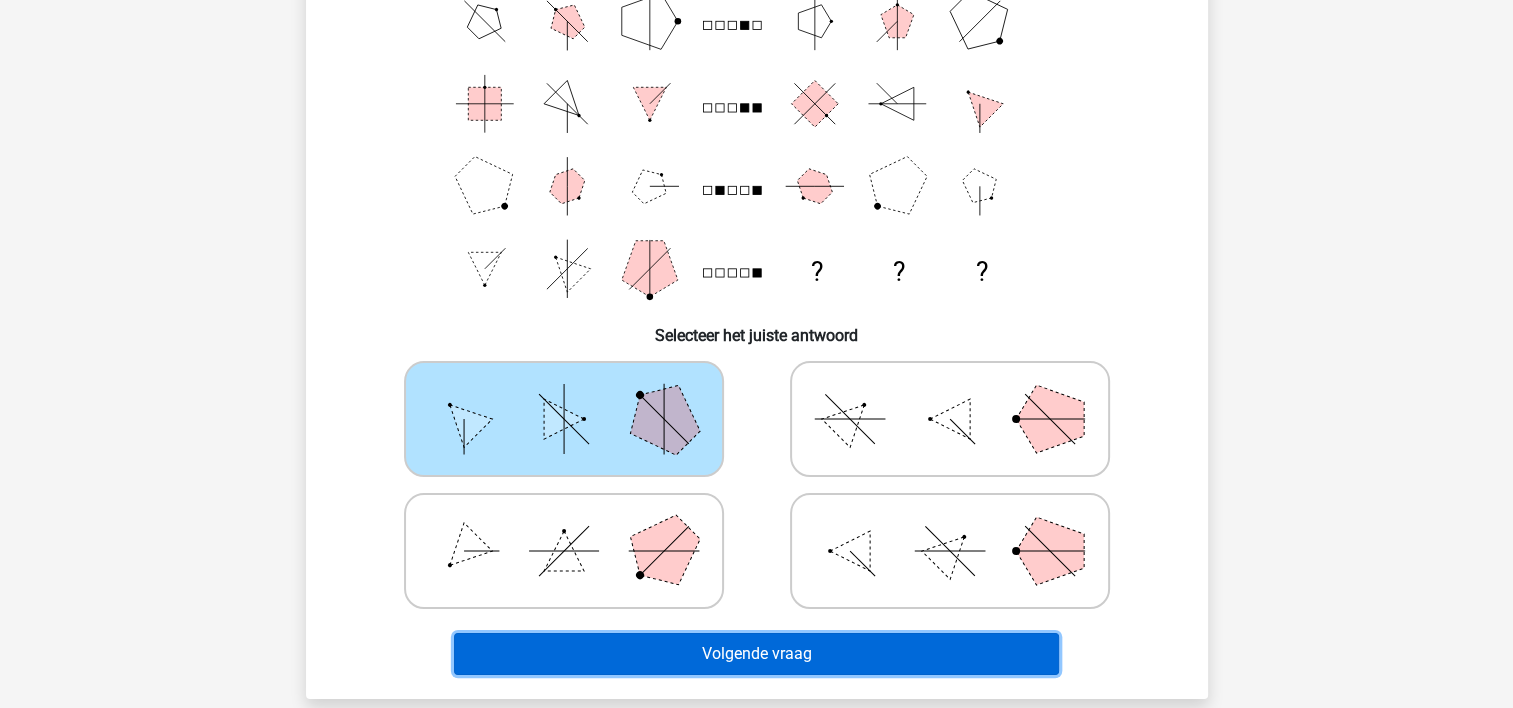click on "Volgende vraag" at bounding box center (756, 654) 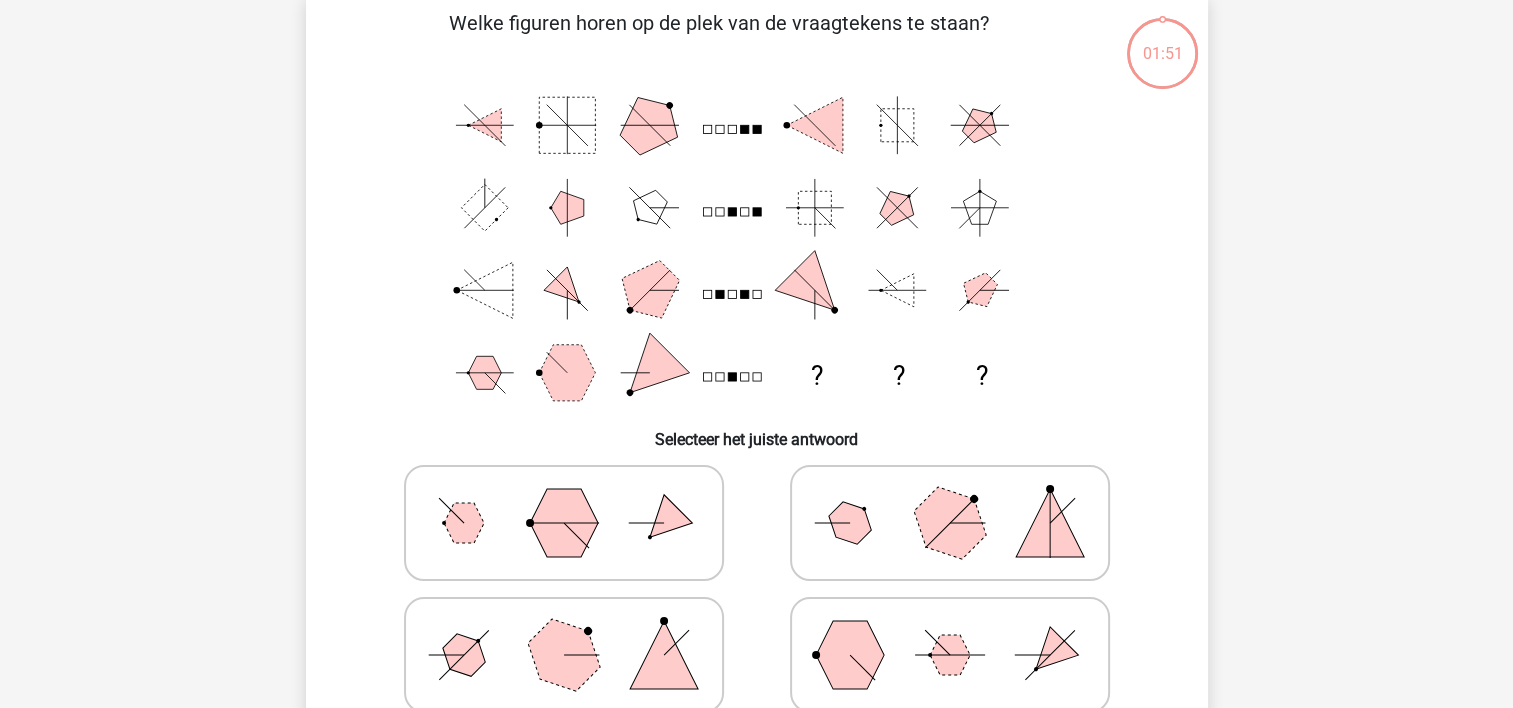 scroll, scrollTop: 92, scrollLeft: 0, axis: vertical 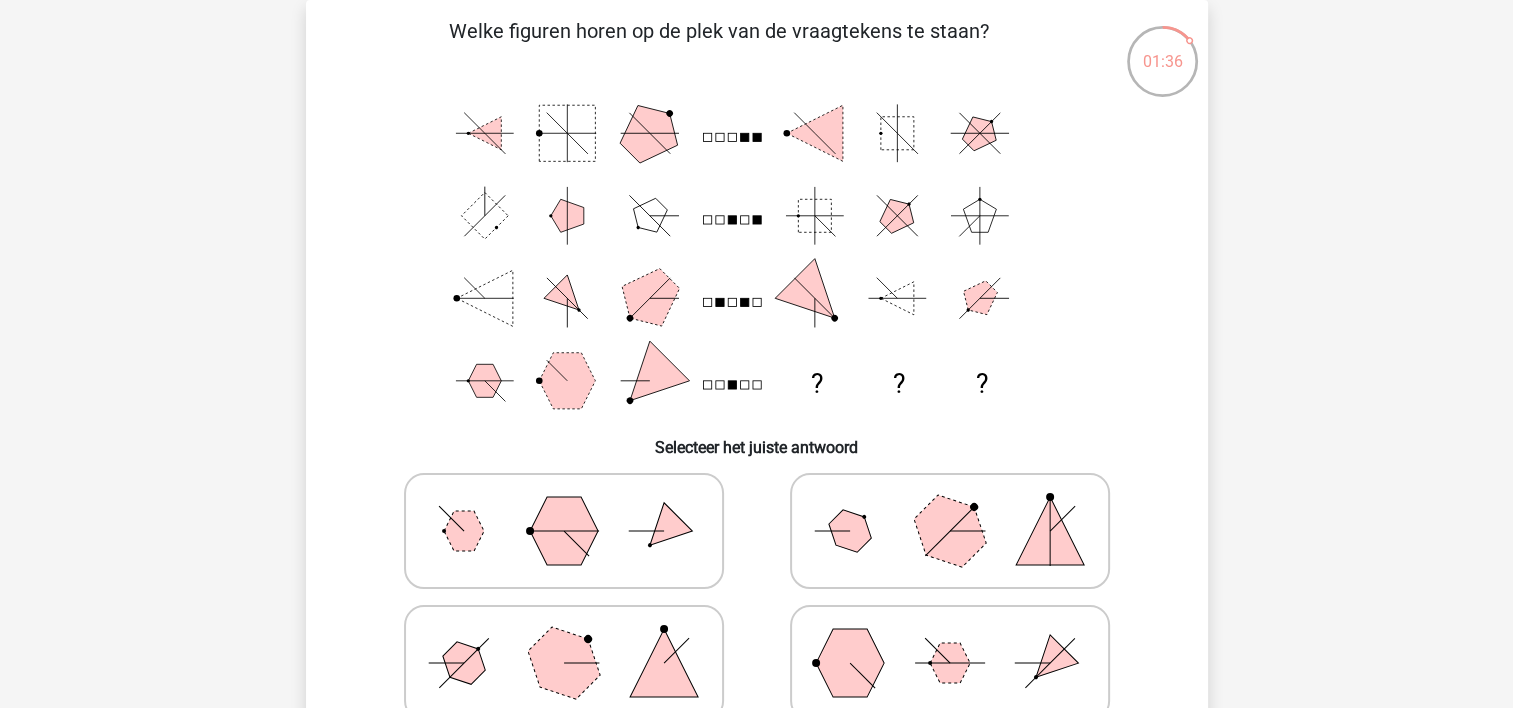 click 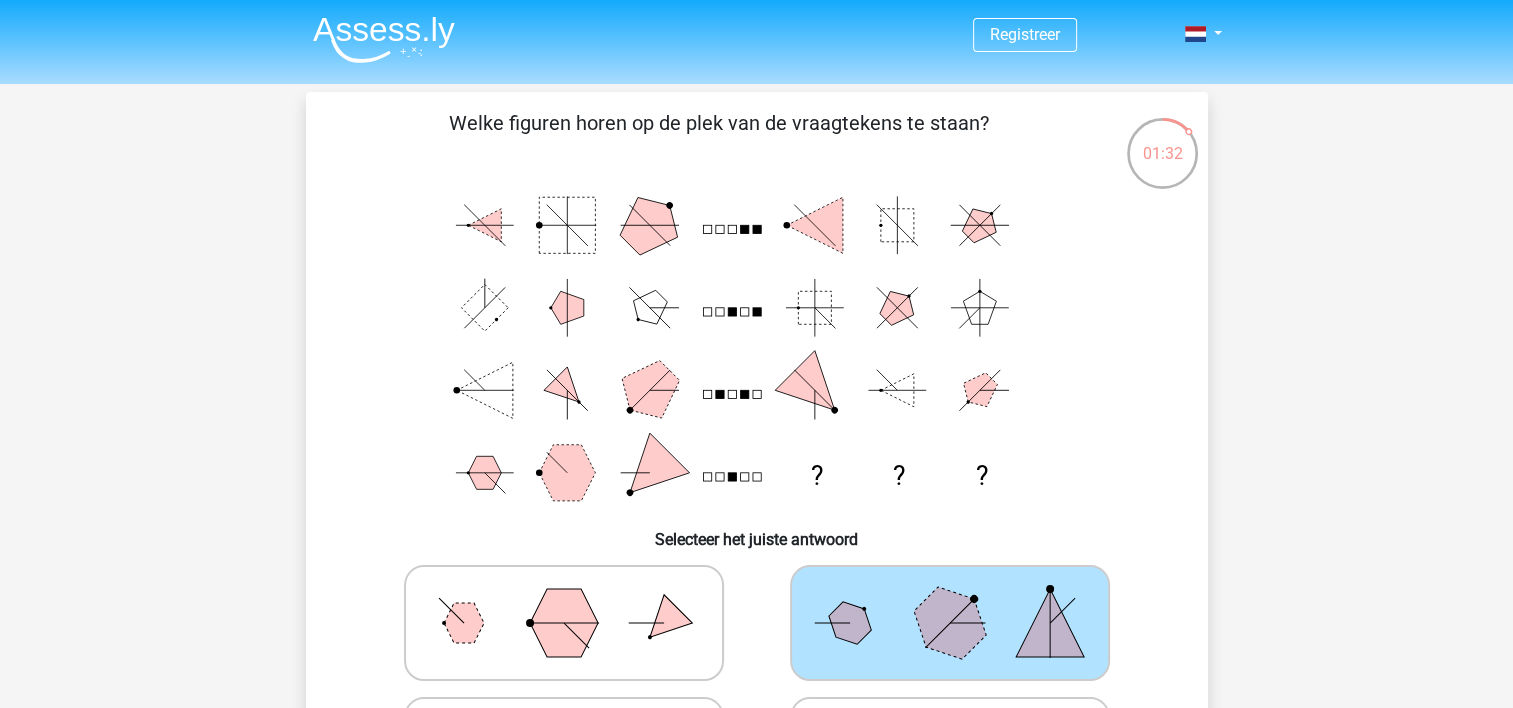 scroll, scrollTop: 588, scrollLeft: 0, axis: vertical 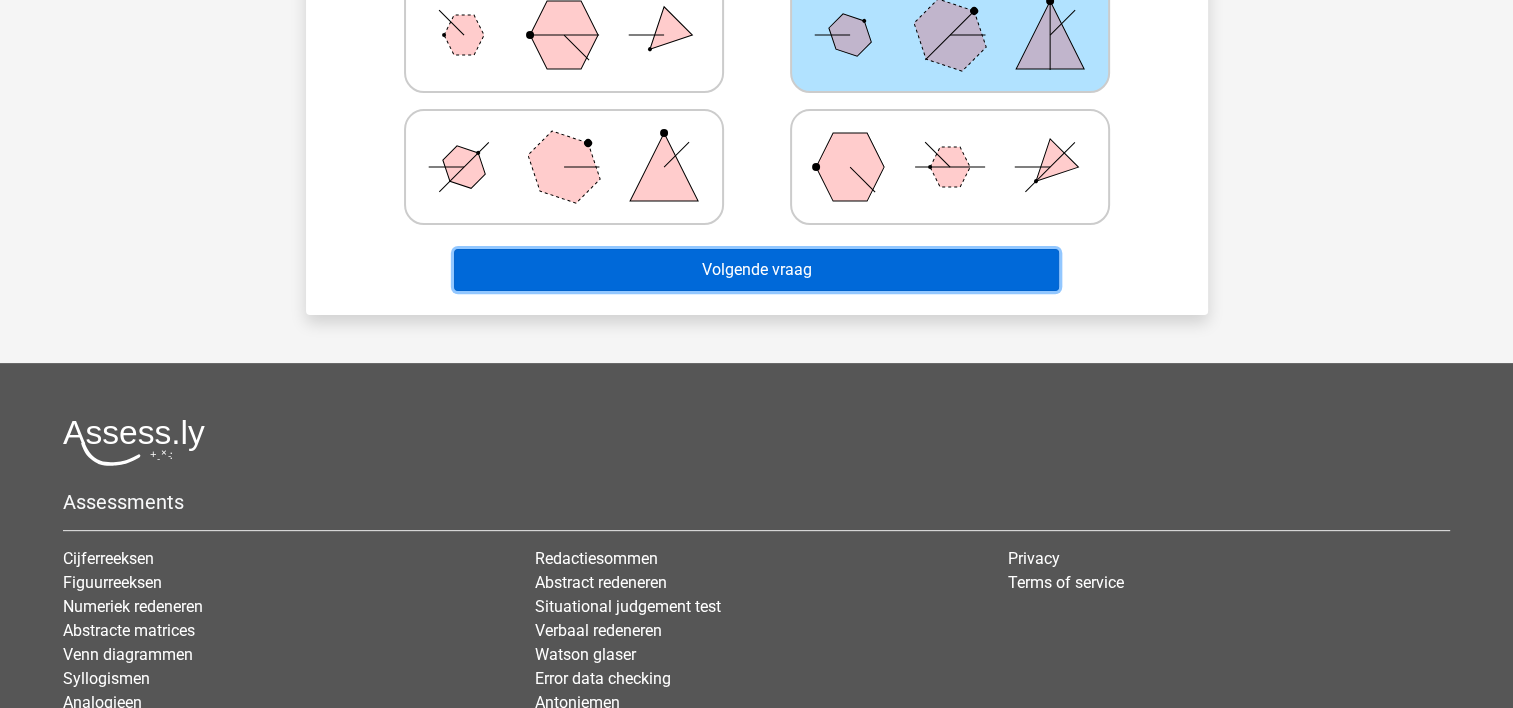 click on "Volgende vraag" at bounding box center [756, 270] 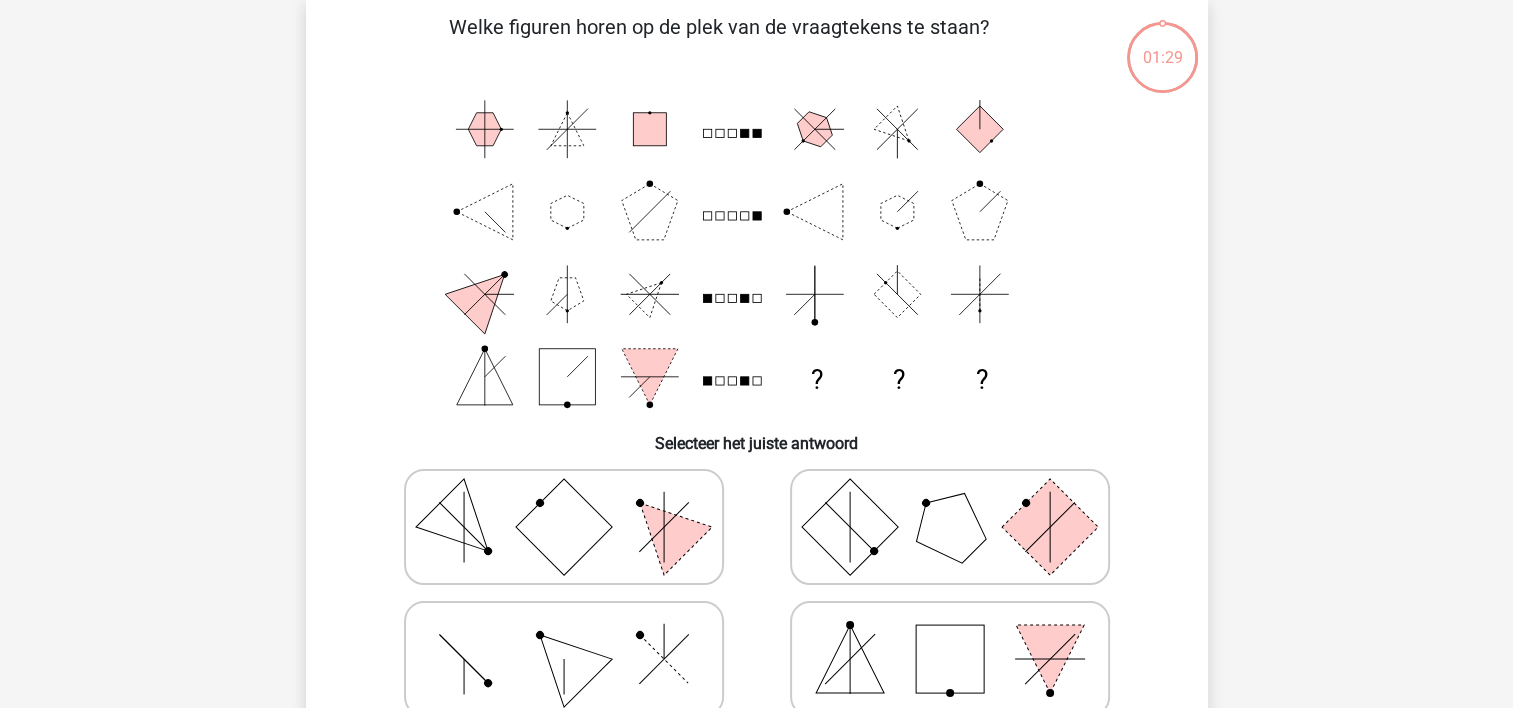 scroll, scrollTop: 92, scrollLeft: 0, axis: vertical 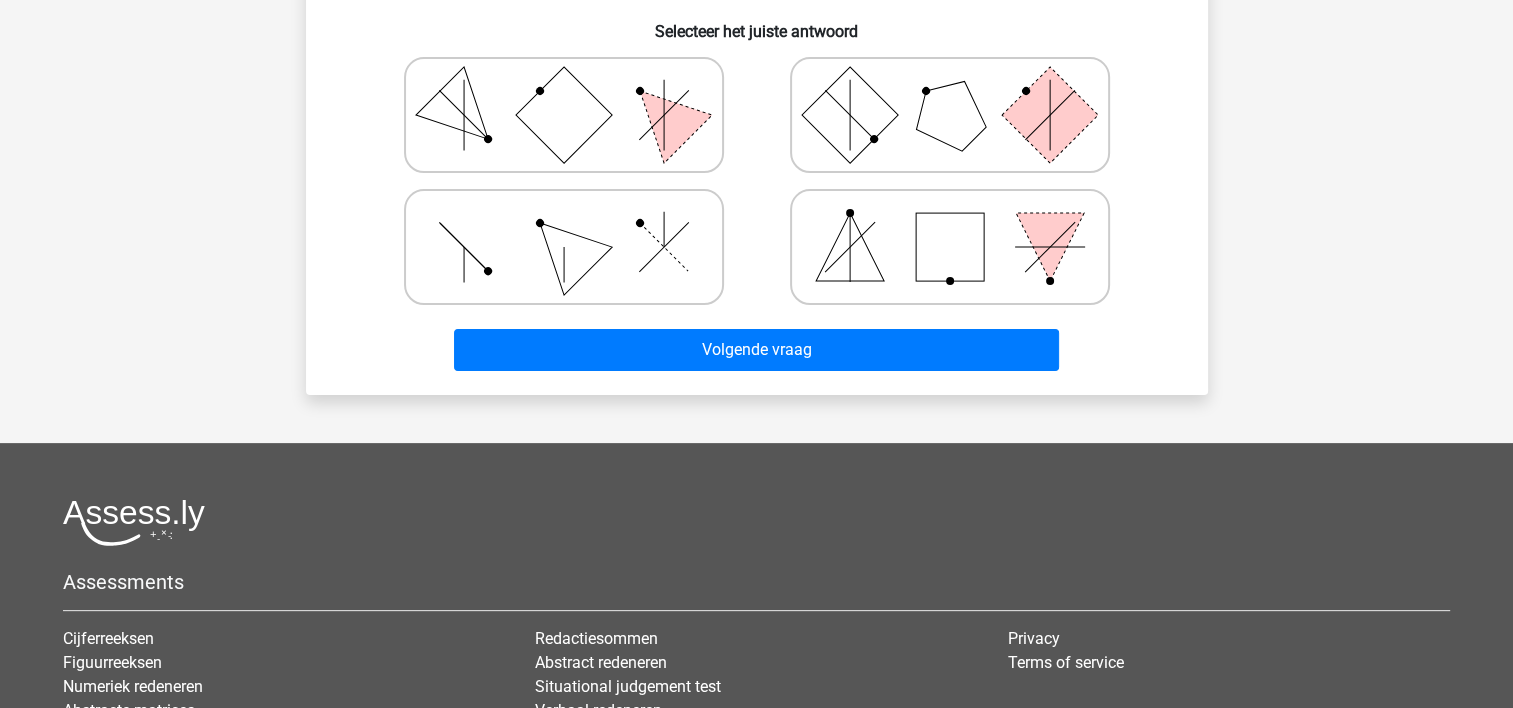 click 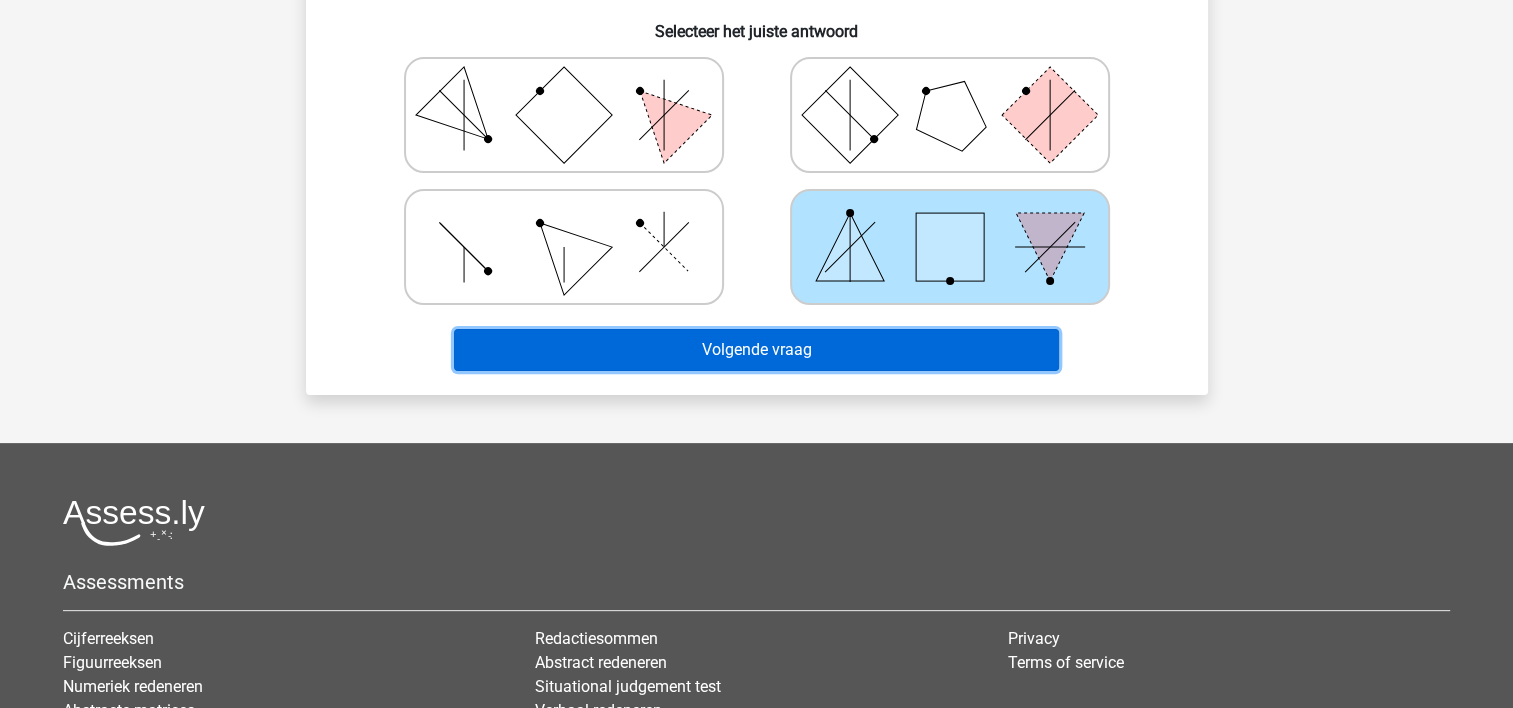 click on "Volgende vraag" at bounding box center [756, 350] 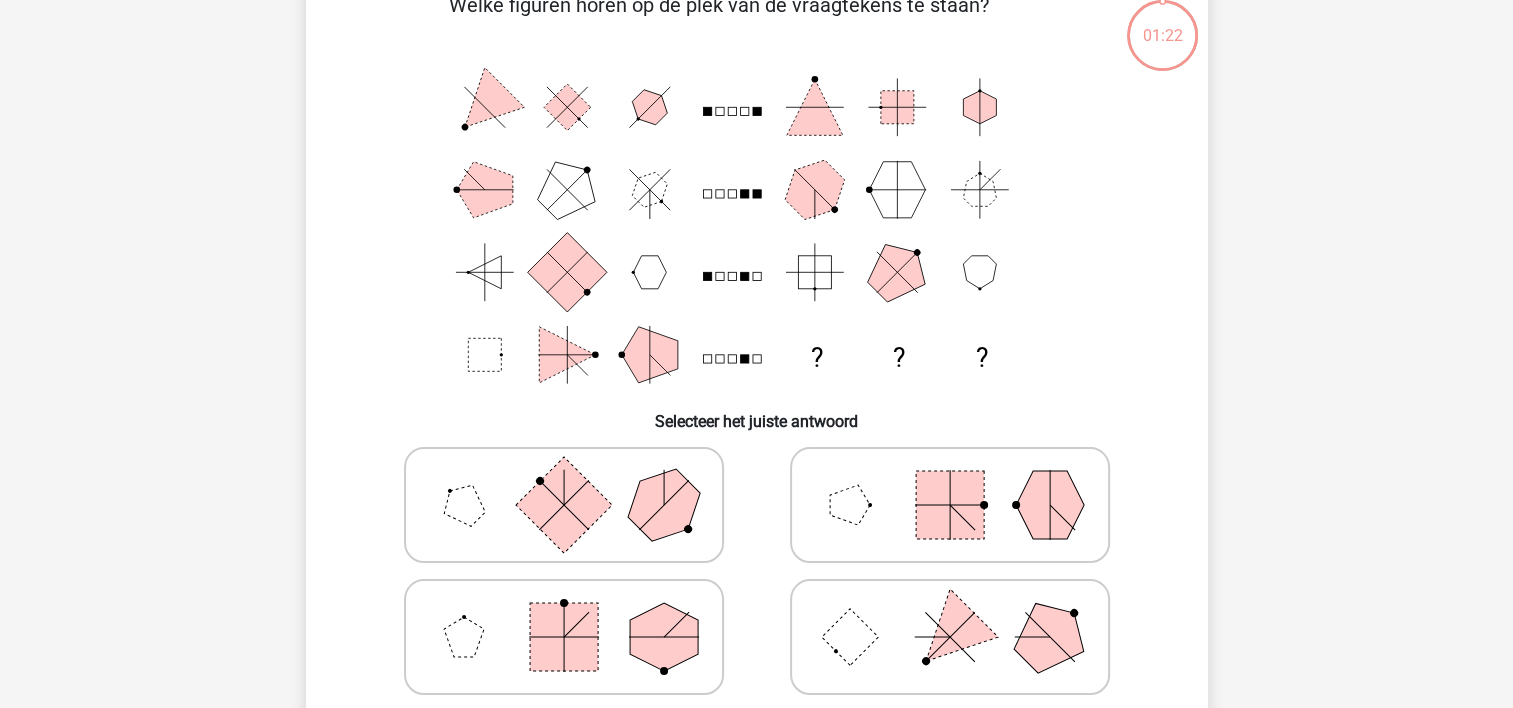 scroll, scrollTop: 92, scrollLeft: 0, axis: vertical 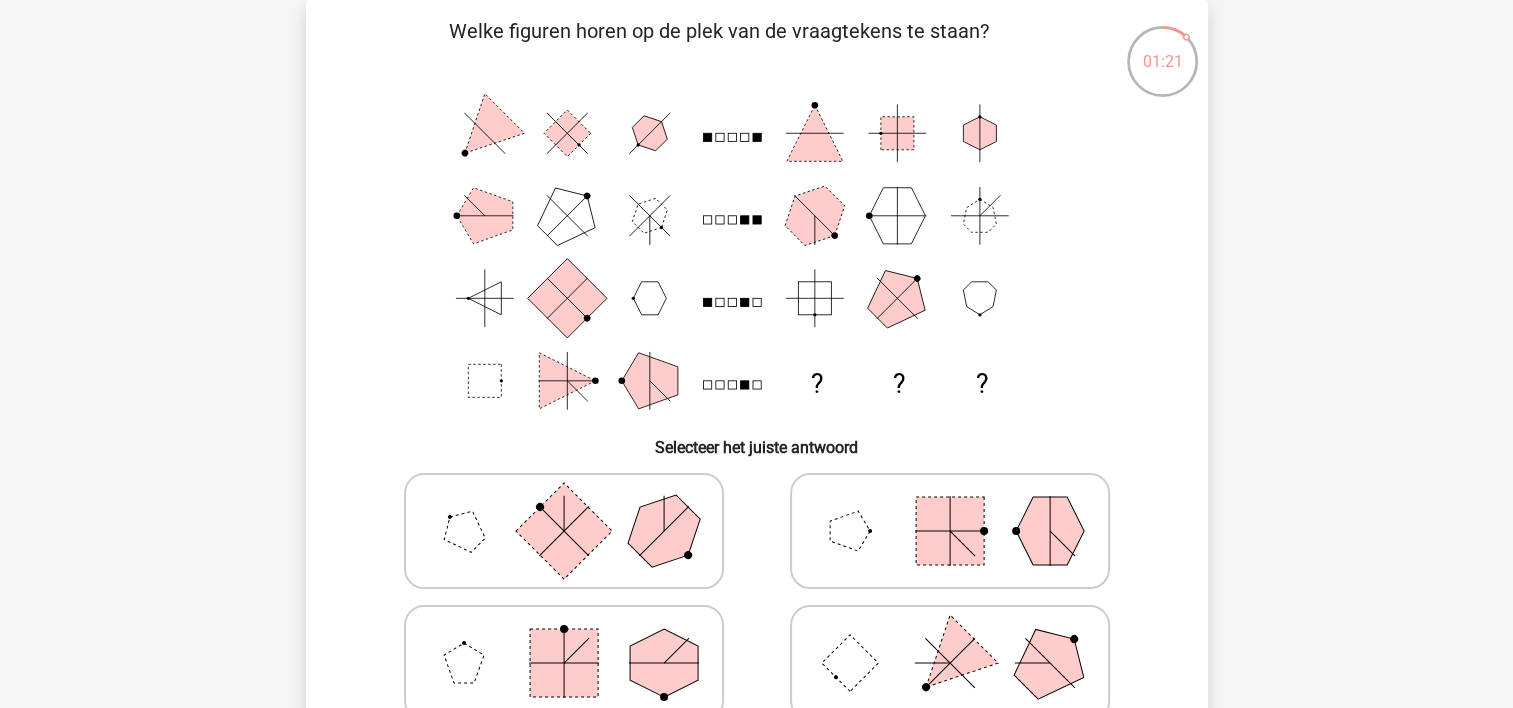 click 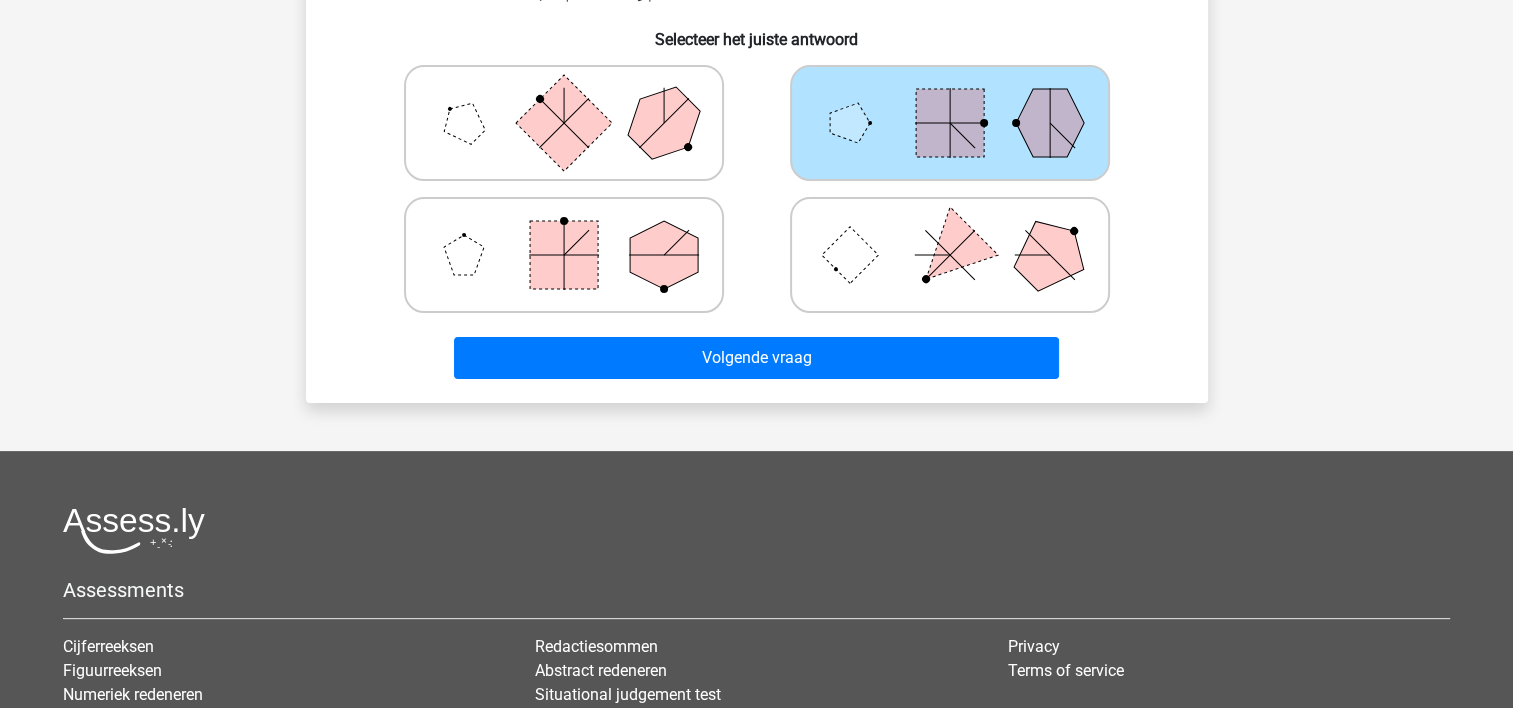 scroll, scrollTop: 769, scrollLeft: 0, axis: vertical 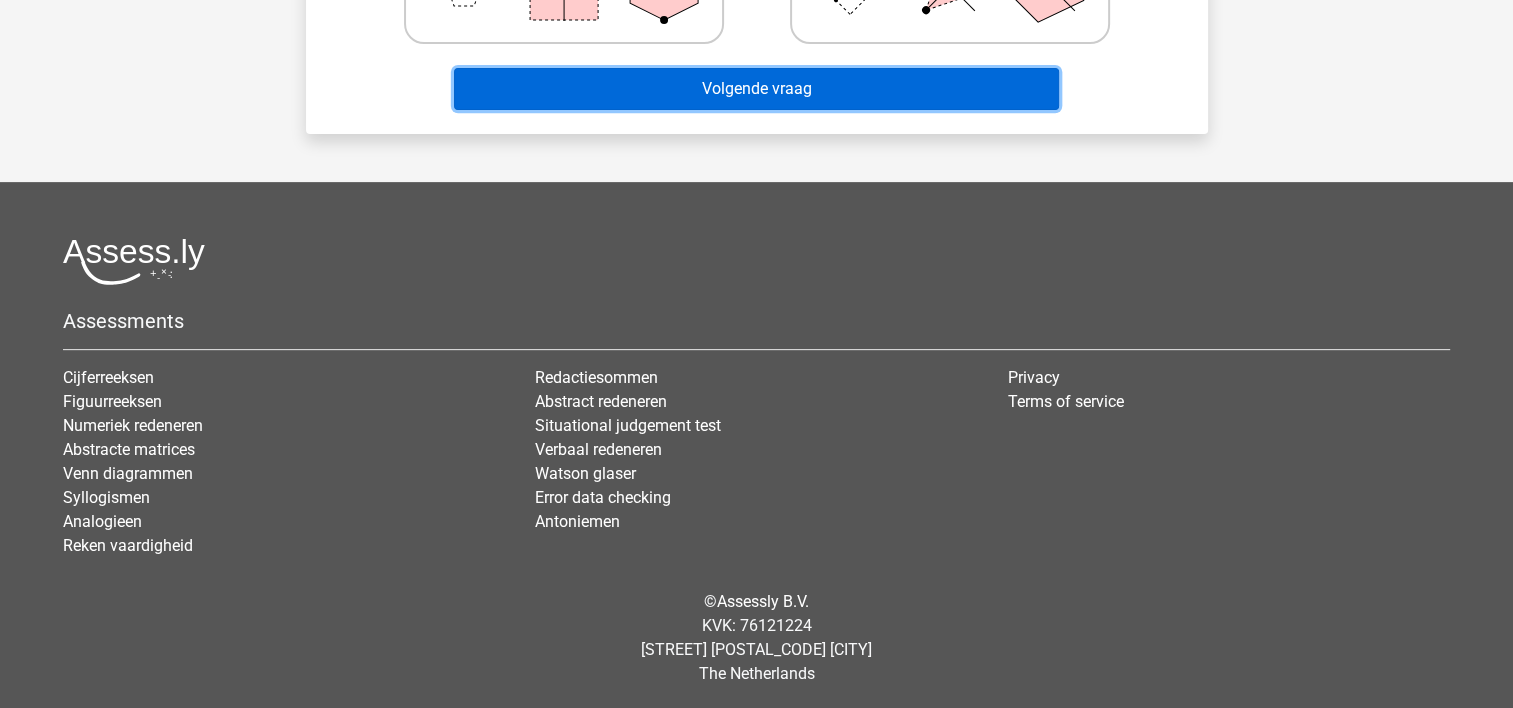 click on "Volgende vraag" at bounding box center (756, 89) 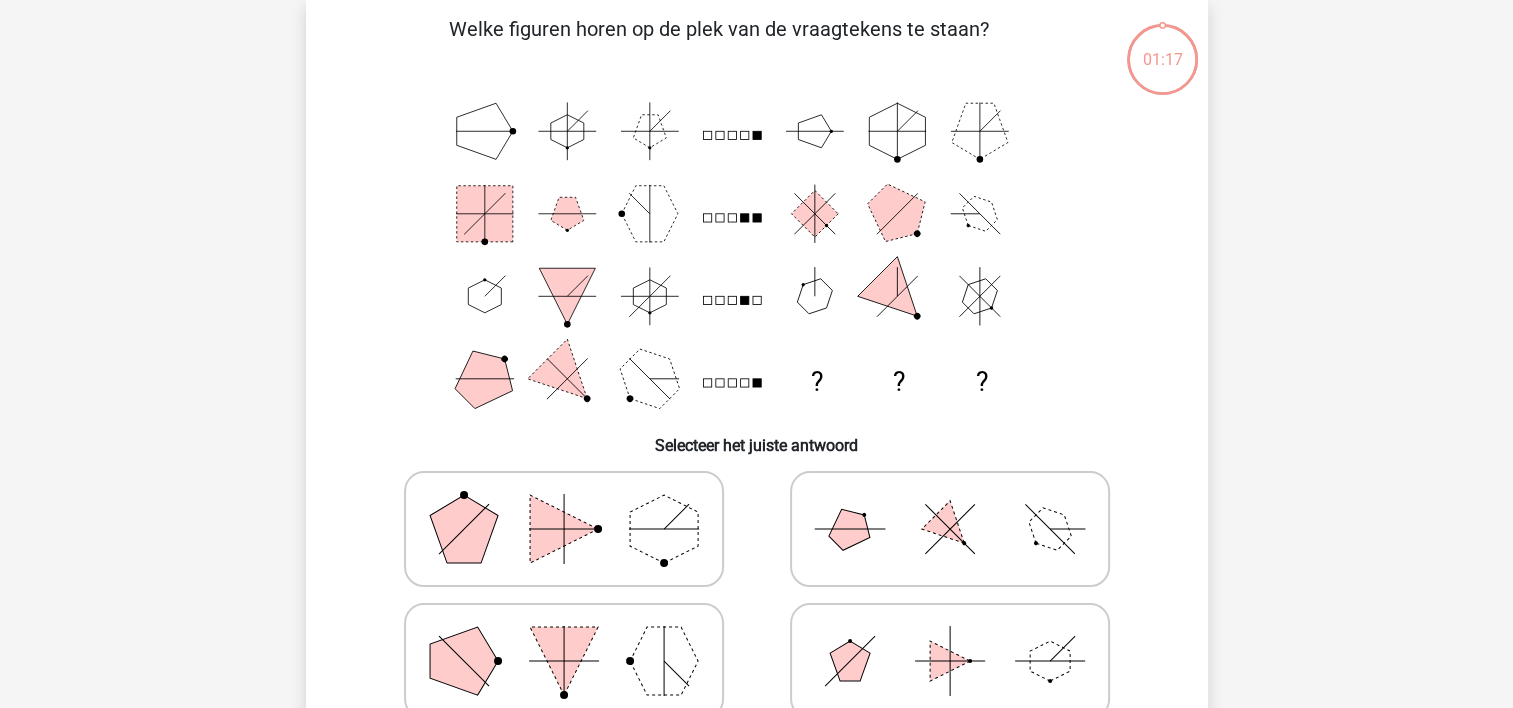 scroll, scrollTop: 92, scrollLeft: 0, axis: vertical 